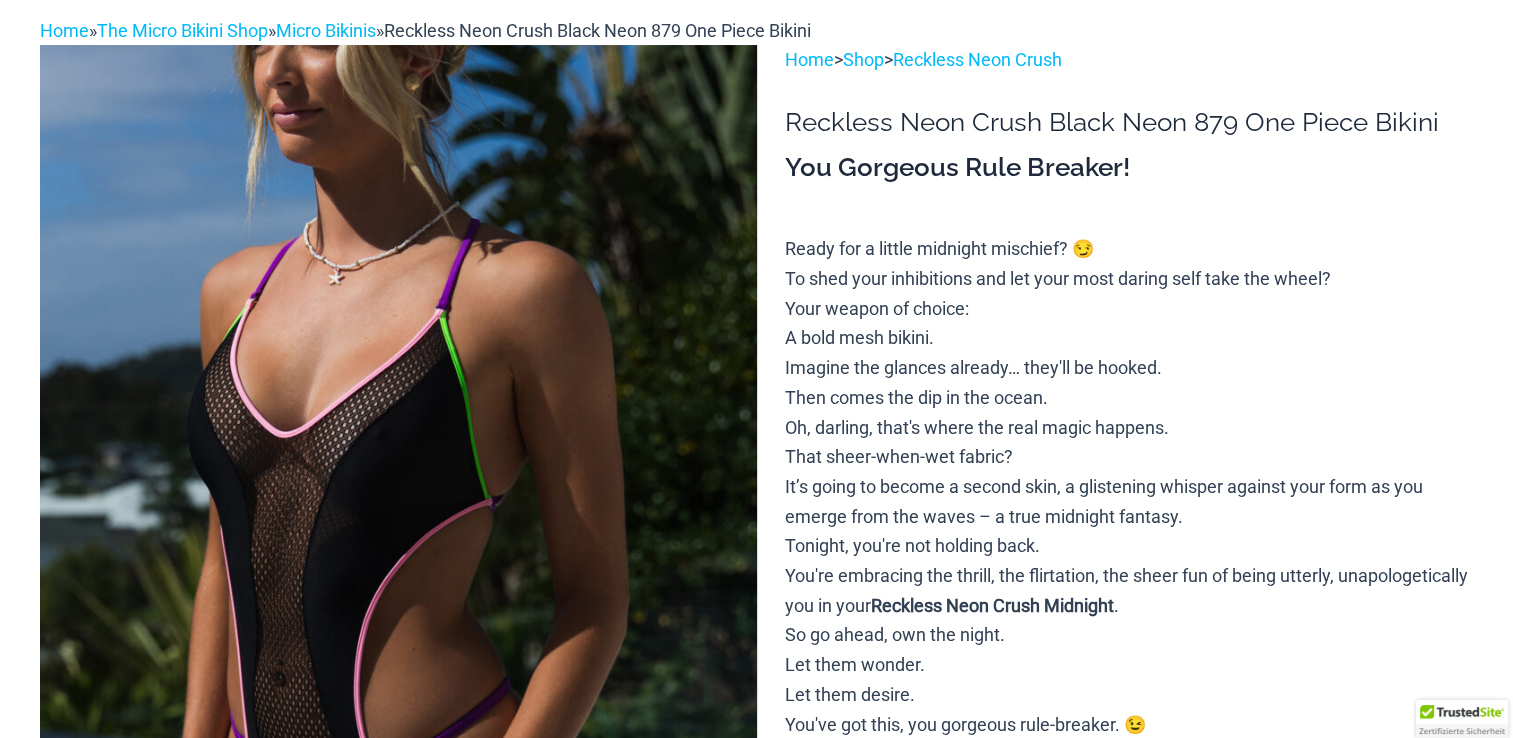 scroll, scrollTop: 0, scrollLeft: 0, axis: both 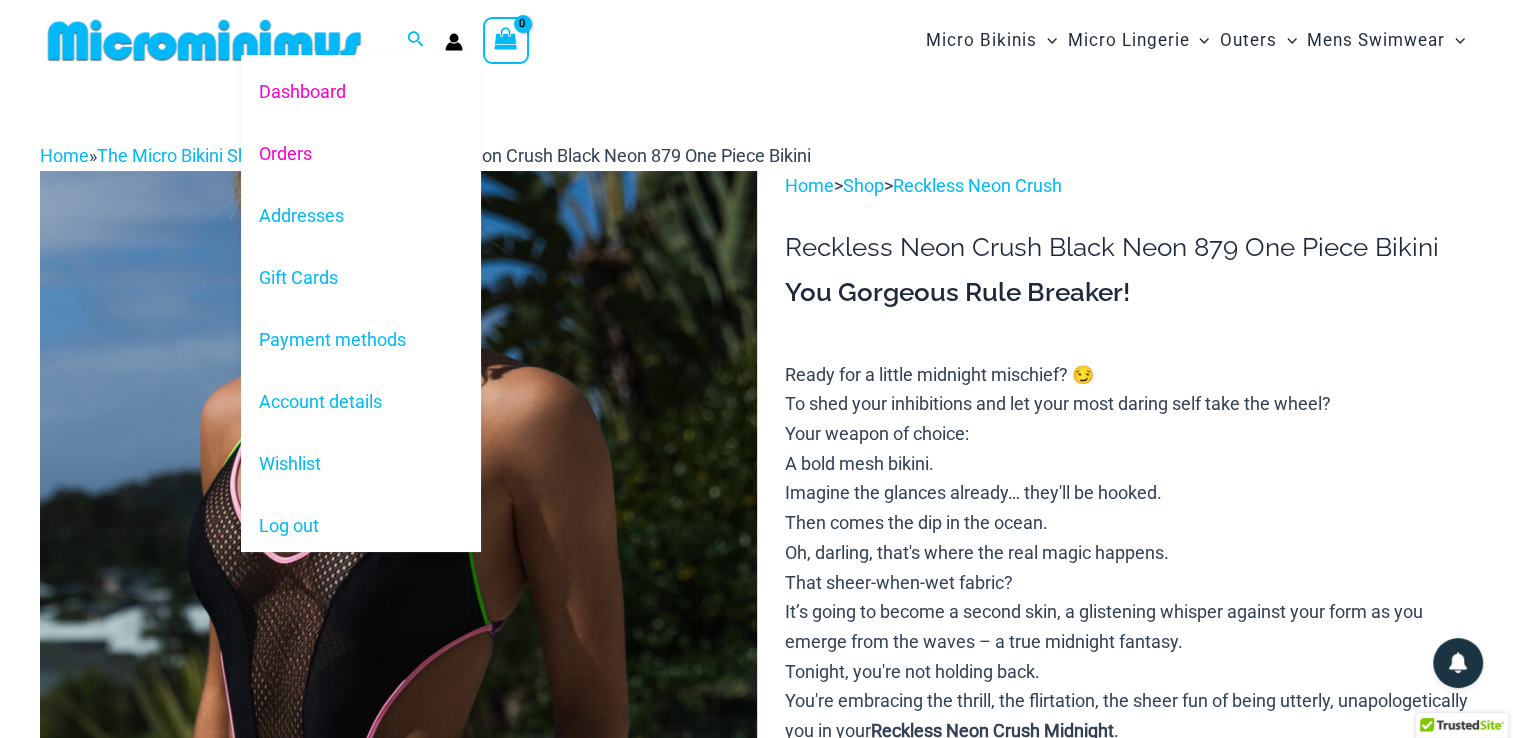 type on "**********" 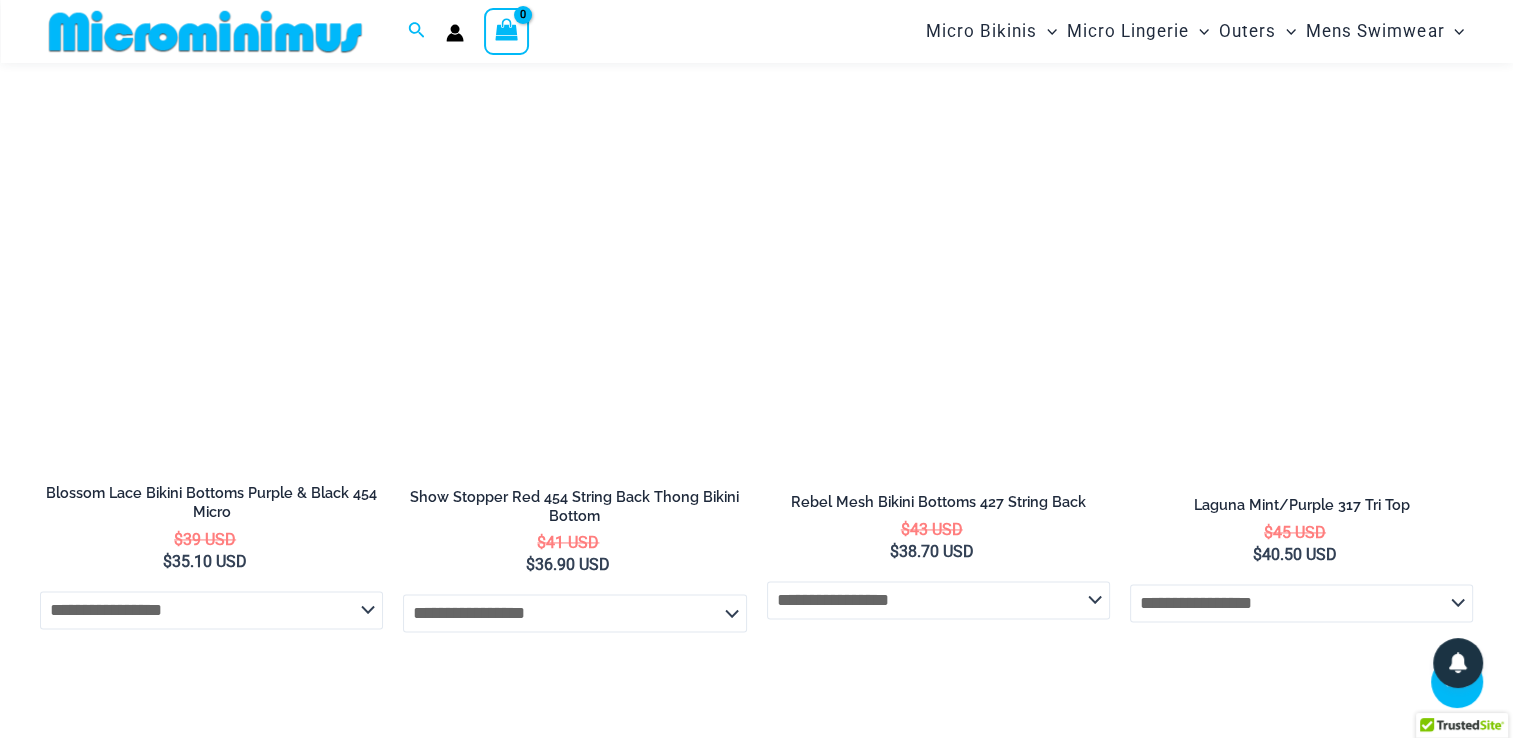 scroll, scrollTop: 2782, scrollLeft: 0, axis: vertical 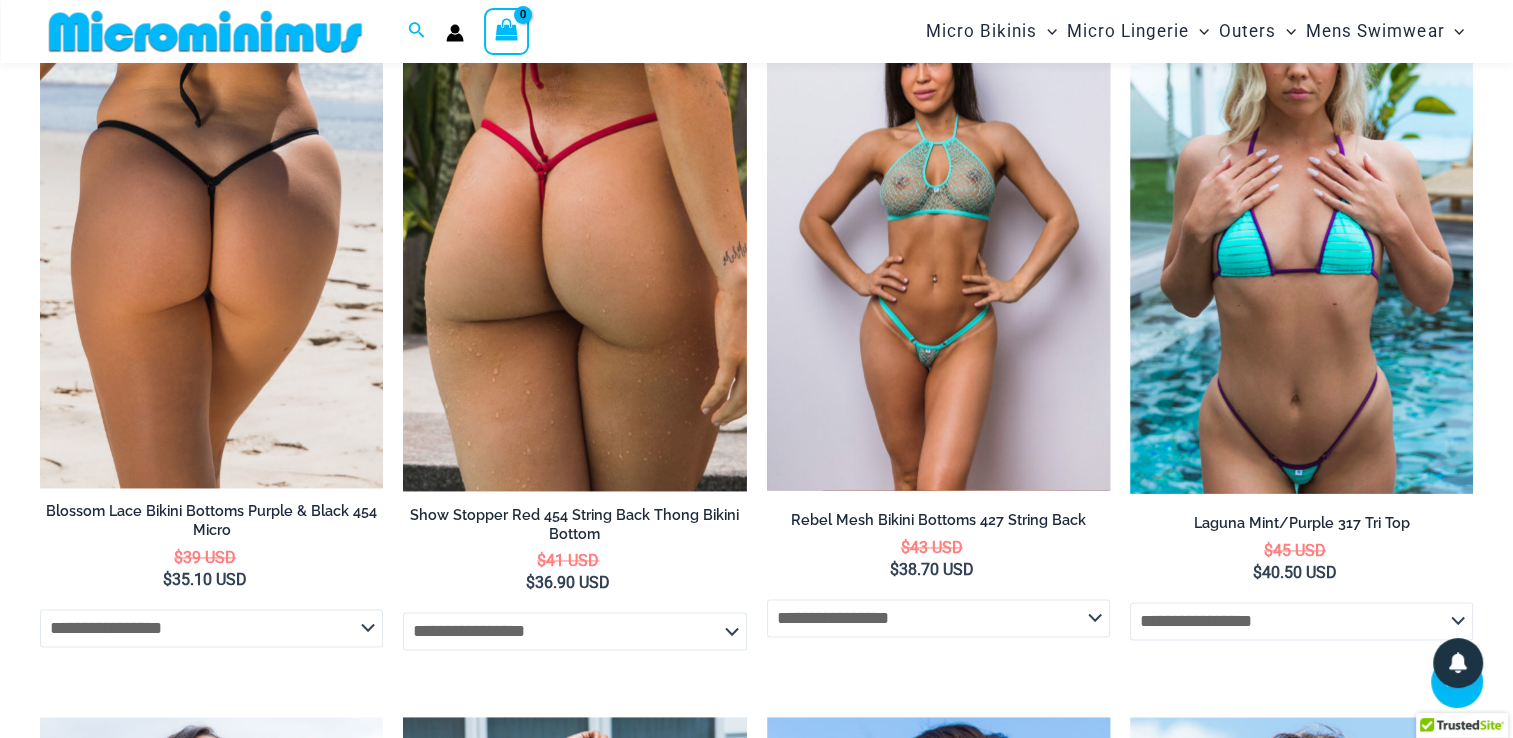 click at bounding box center (938, 233) 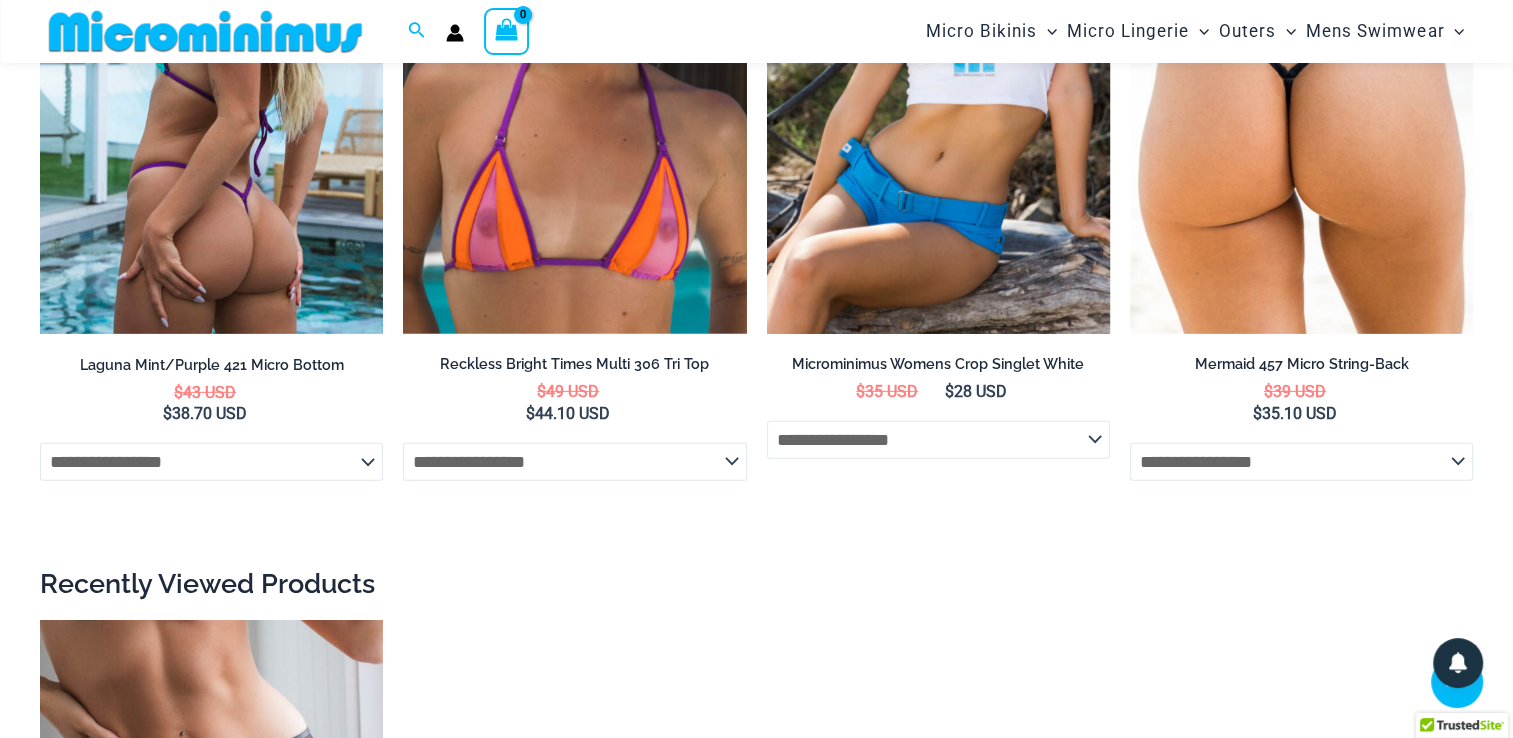 scroll, scrollTop: 6082, scrollLeft: 0, axis: vertical 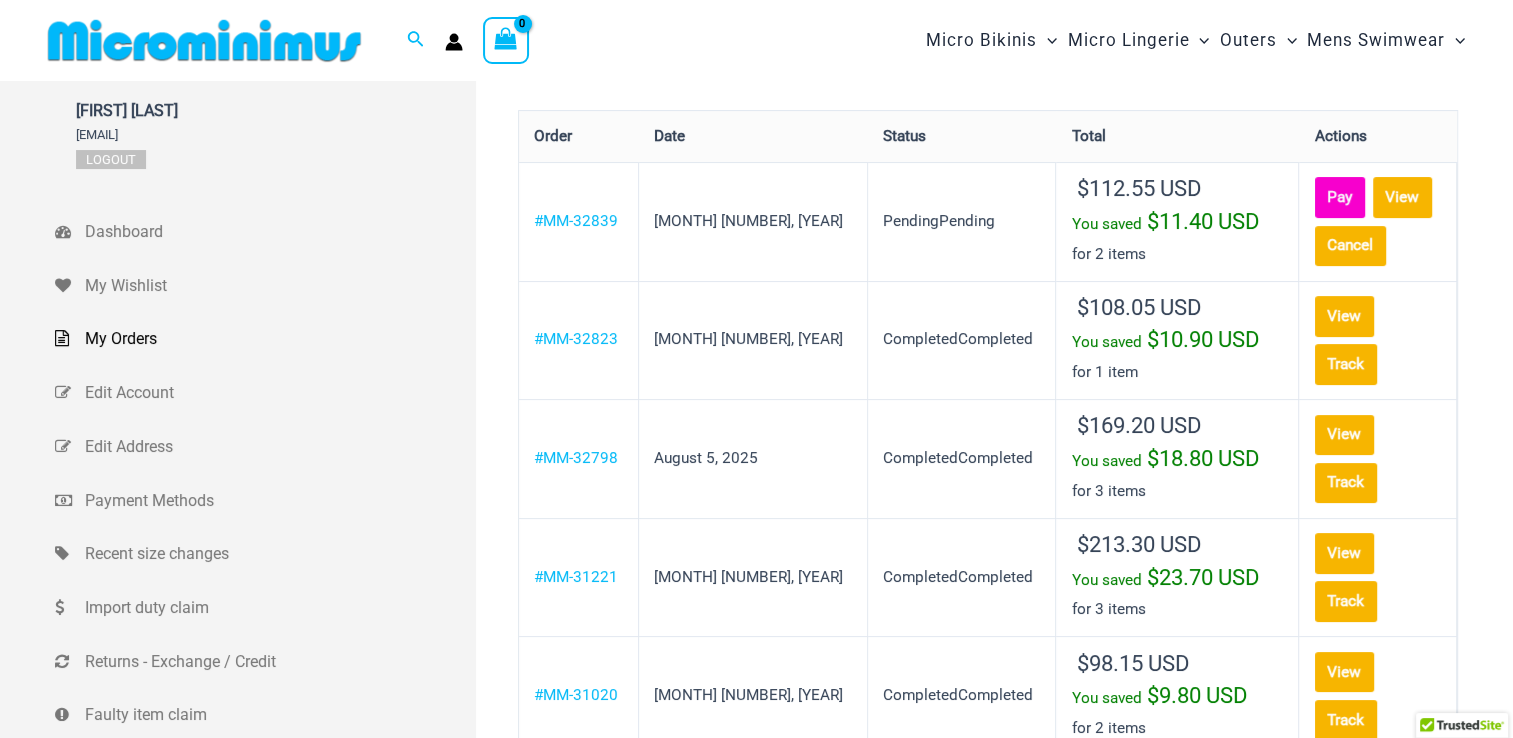 type on "**********" 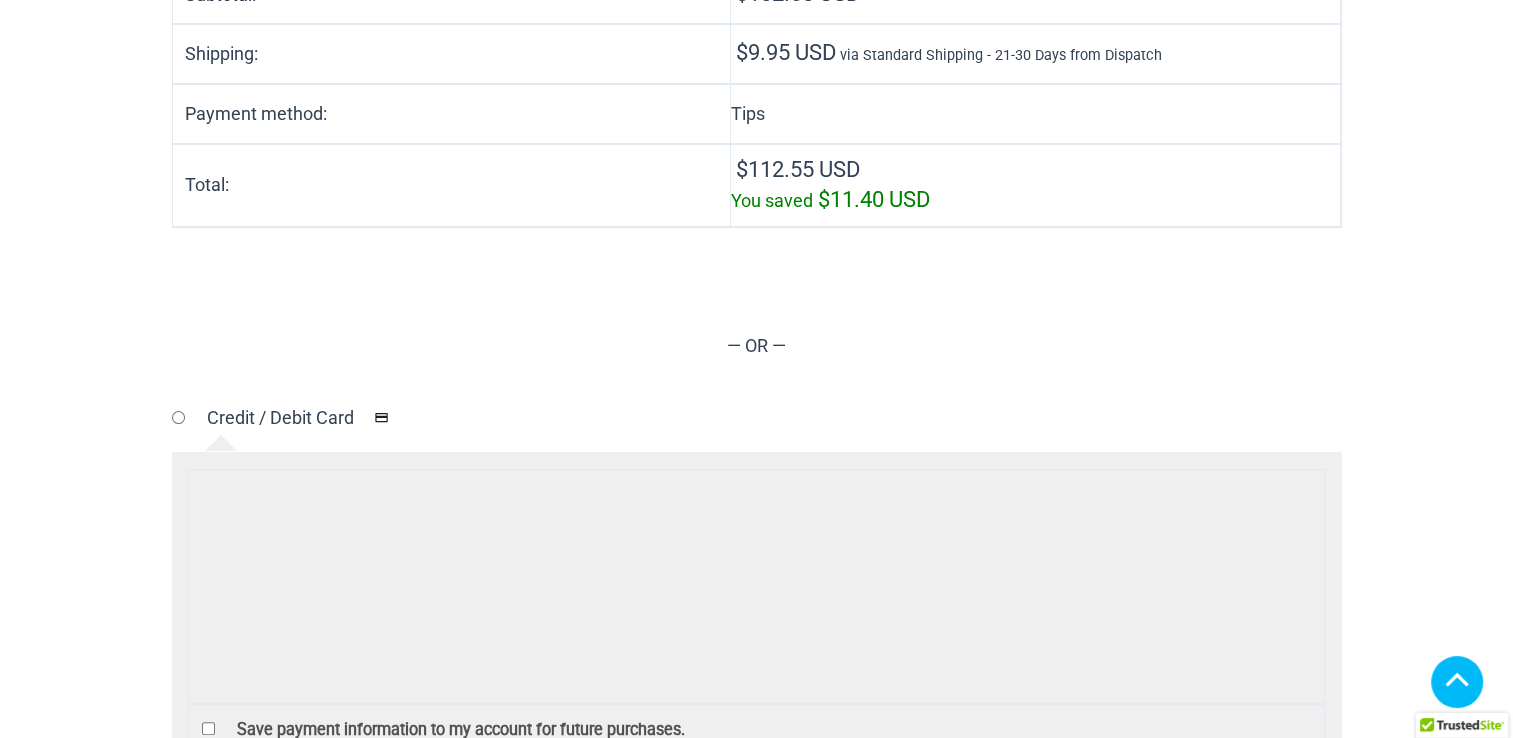 scroll, scrollTop: 670, scrollLeft: 0, axis: vertical 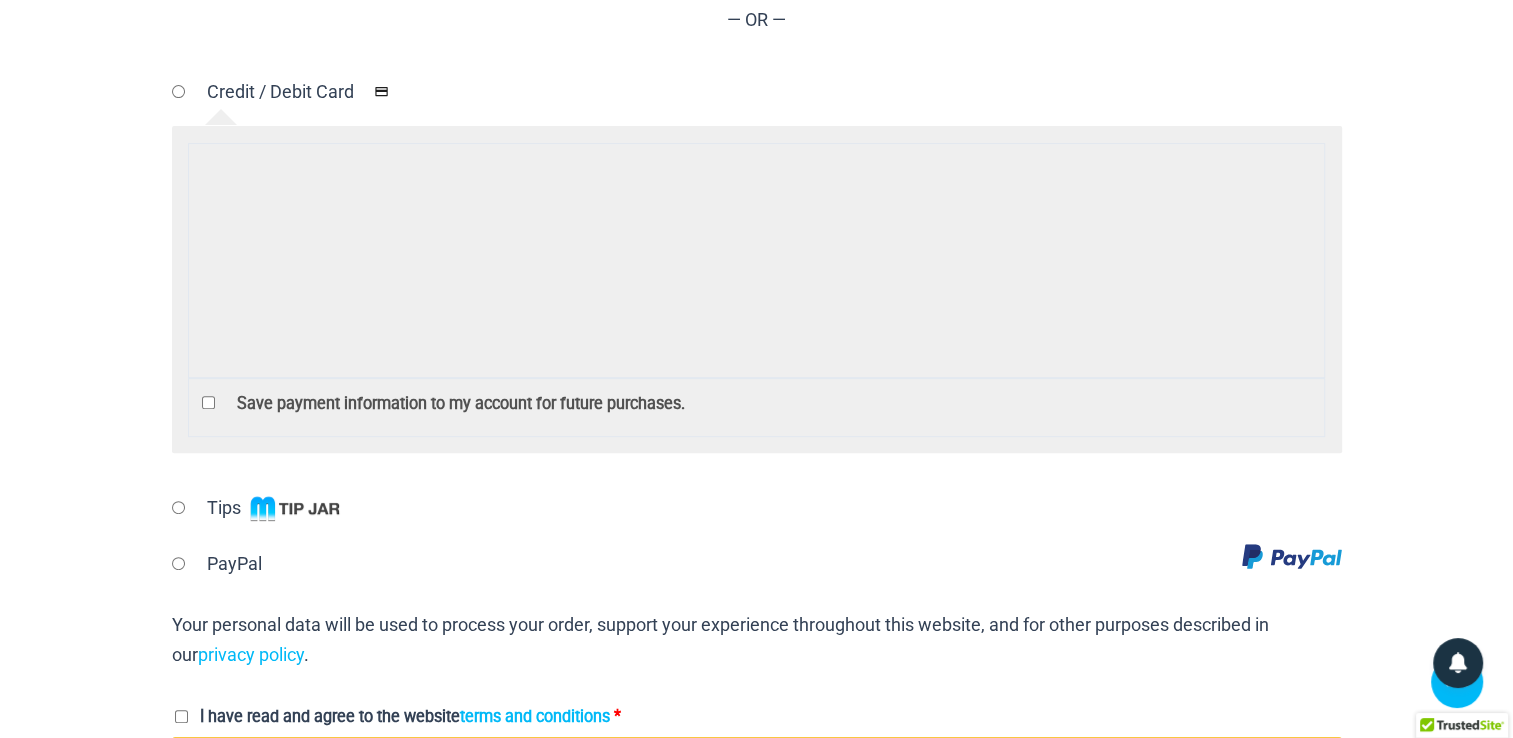 type on "**********" 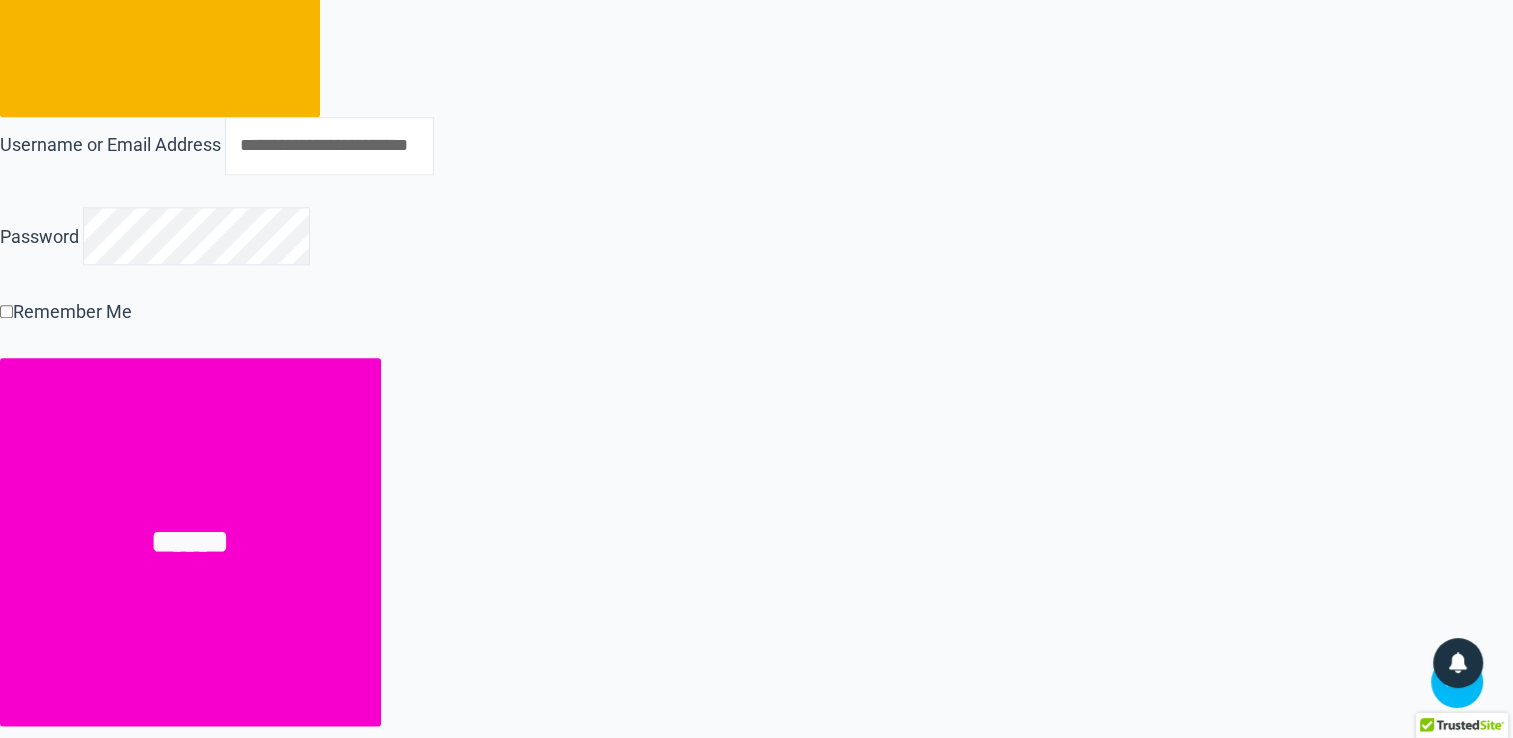 scroll, scrollTop: 2295, scrollLeft: 0, axis: vertical 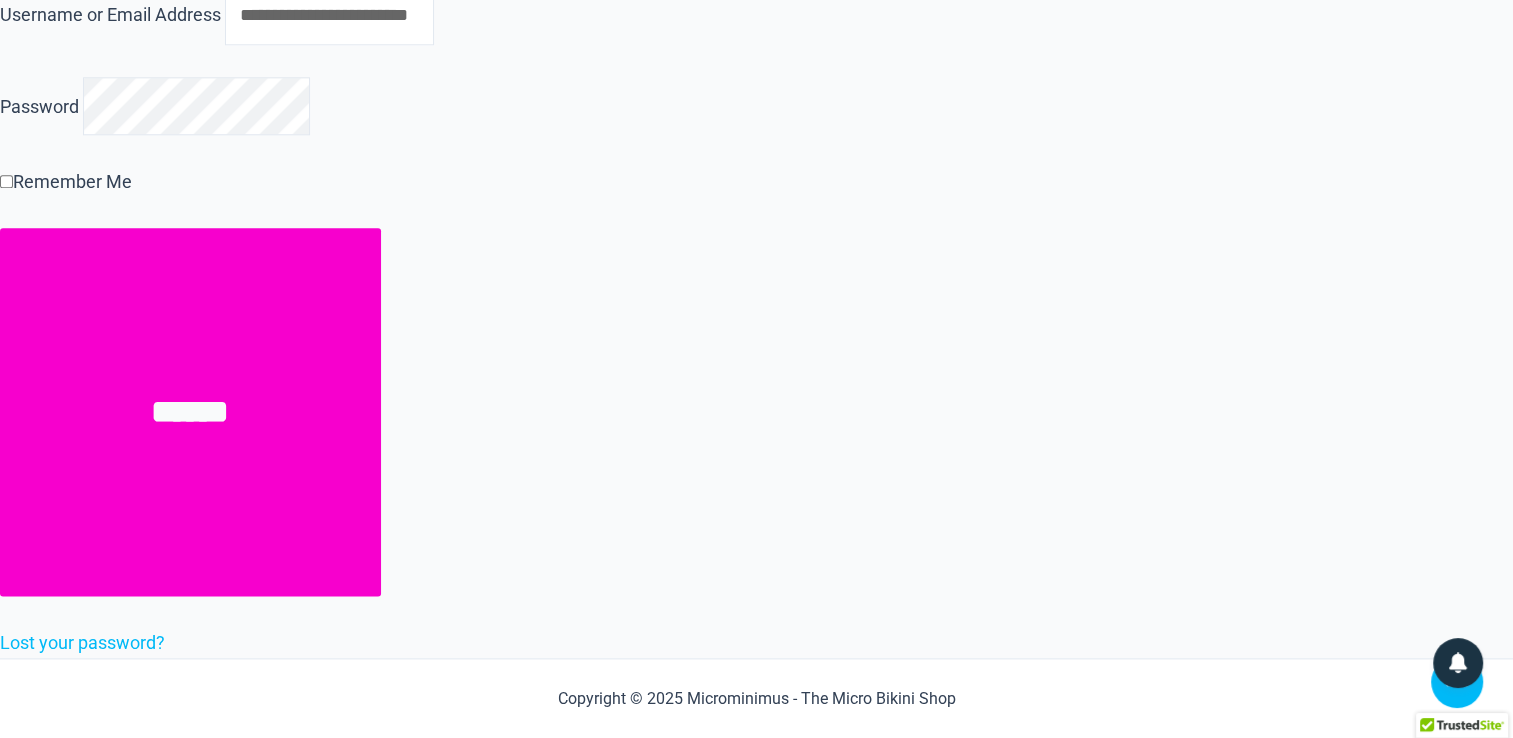 click on "******" at bounding box center (190, 412) 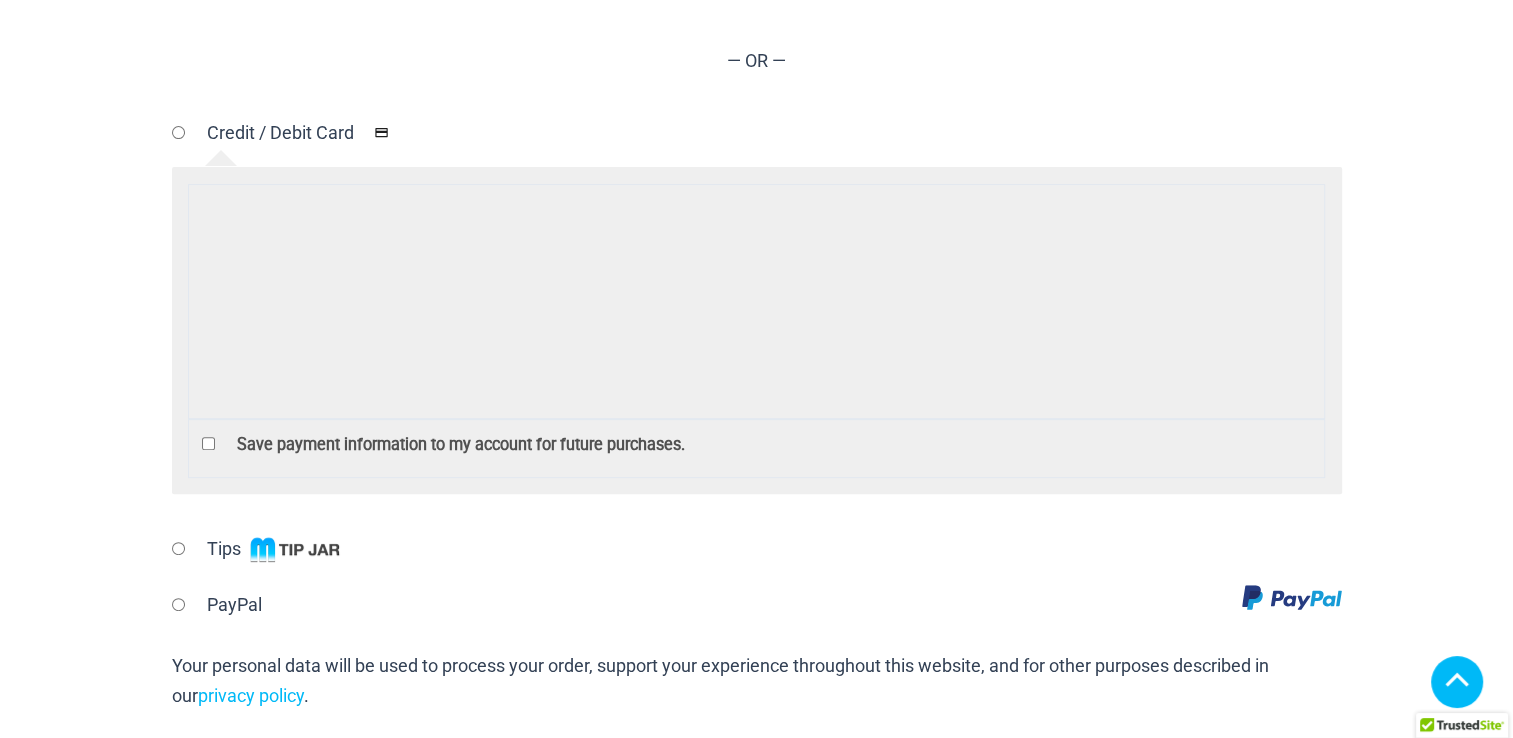 scroll, scrollTop: 700, scrollLeft: 0, axis: vertical 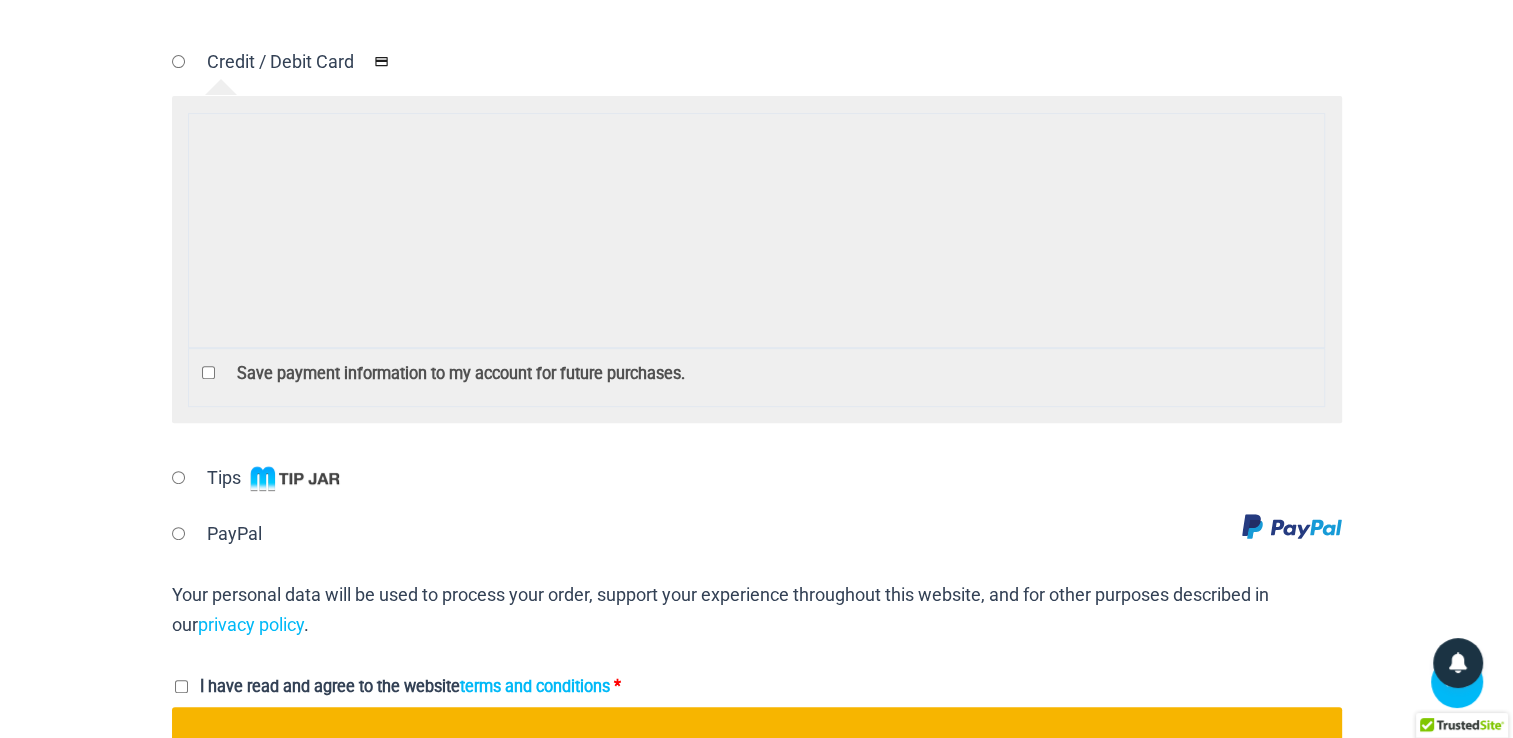 type on "**********" 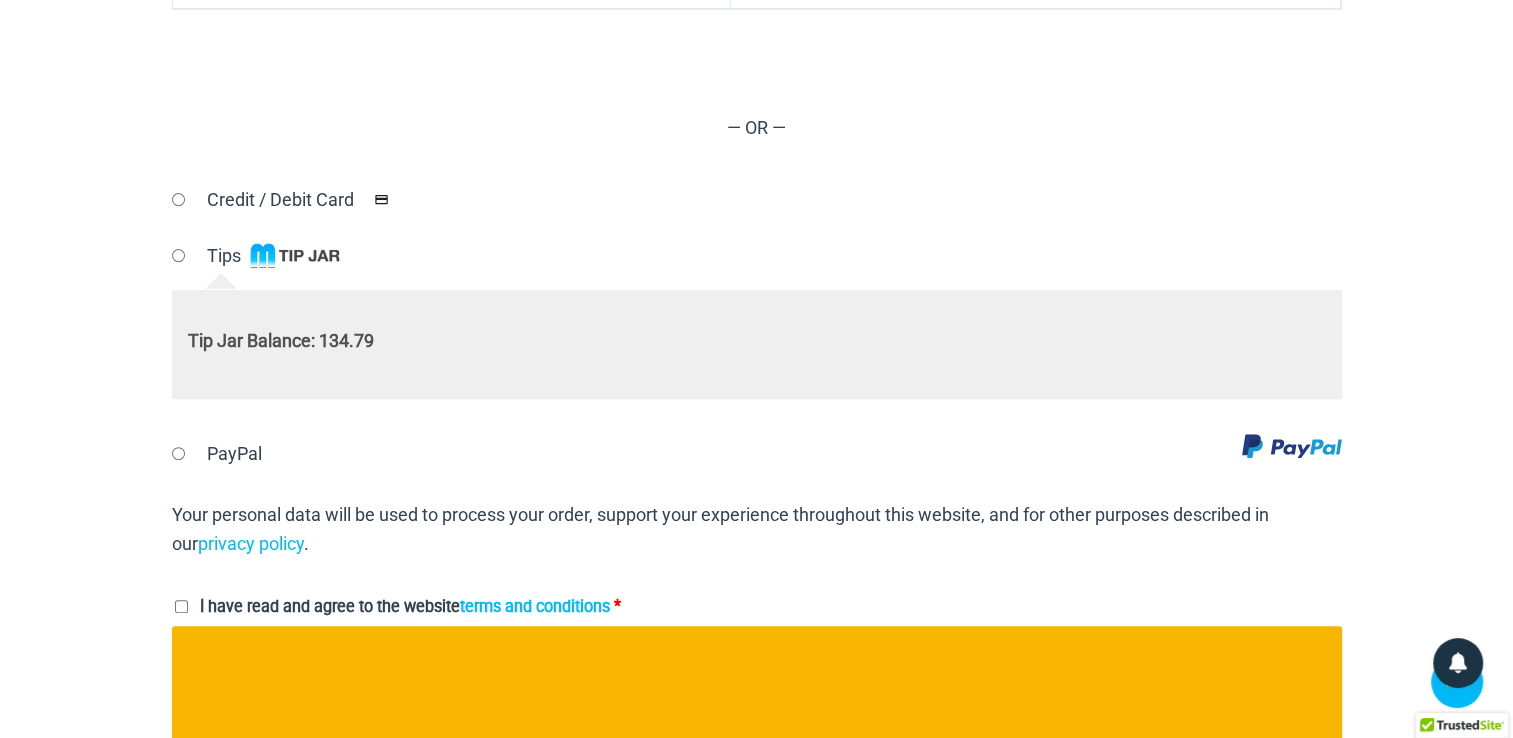scroll, scrollTop: 795, scrollLeft: 0, axis: vertical 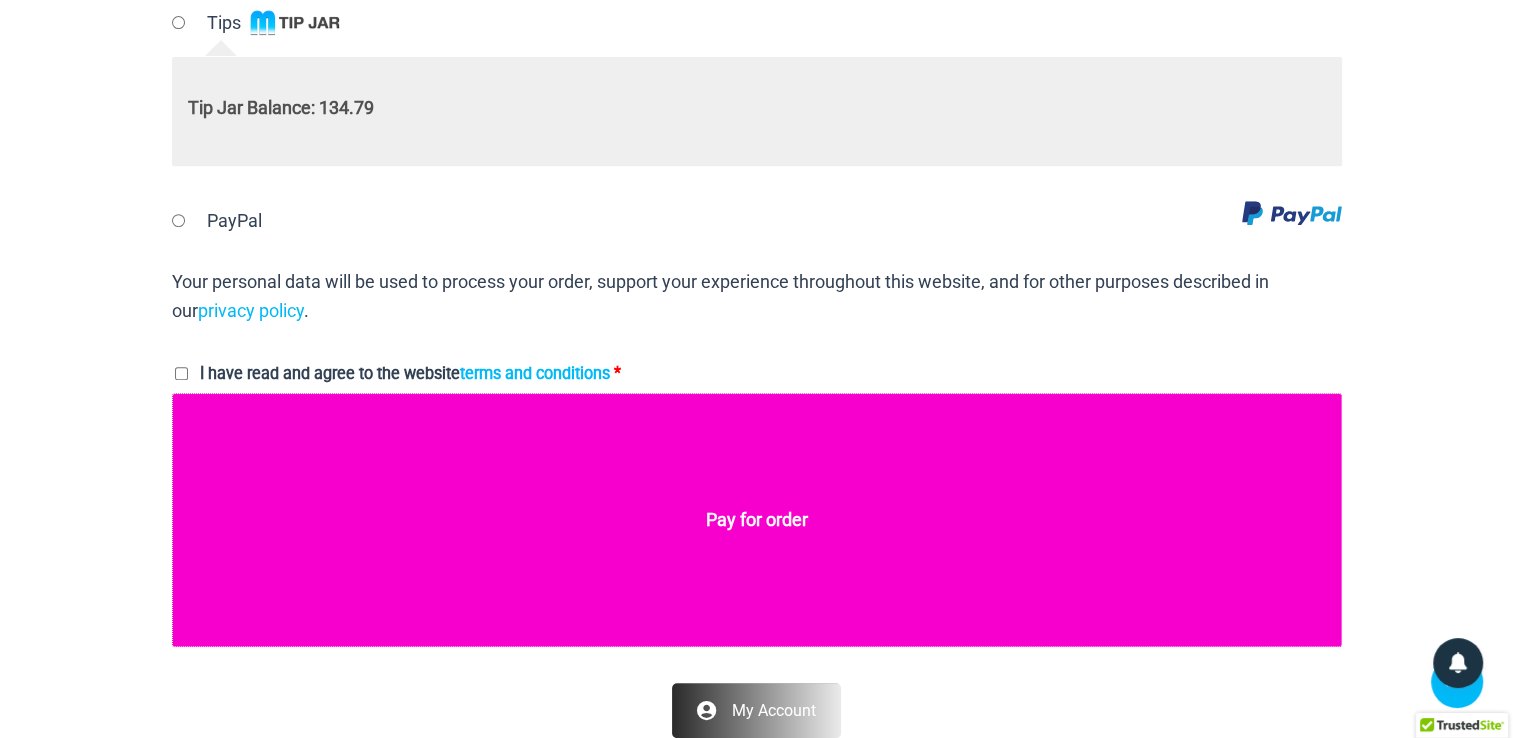 click on "Pay for order" at bounding box center (757, 520) 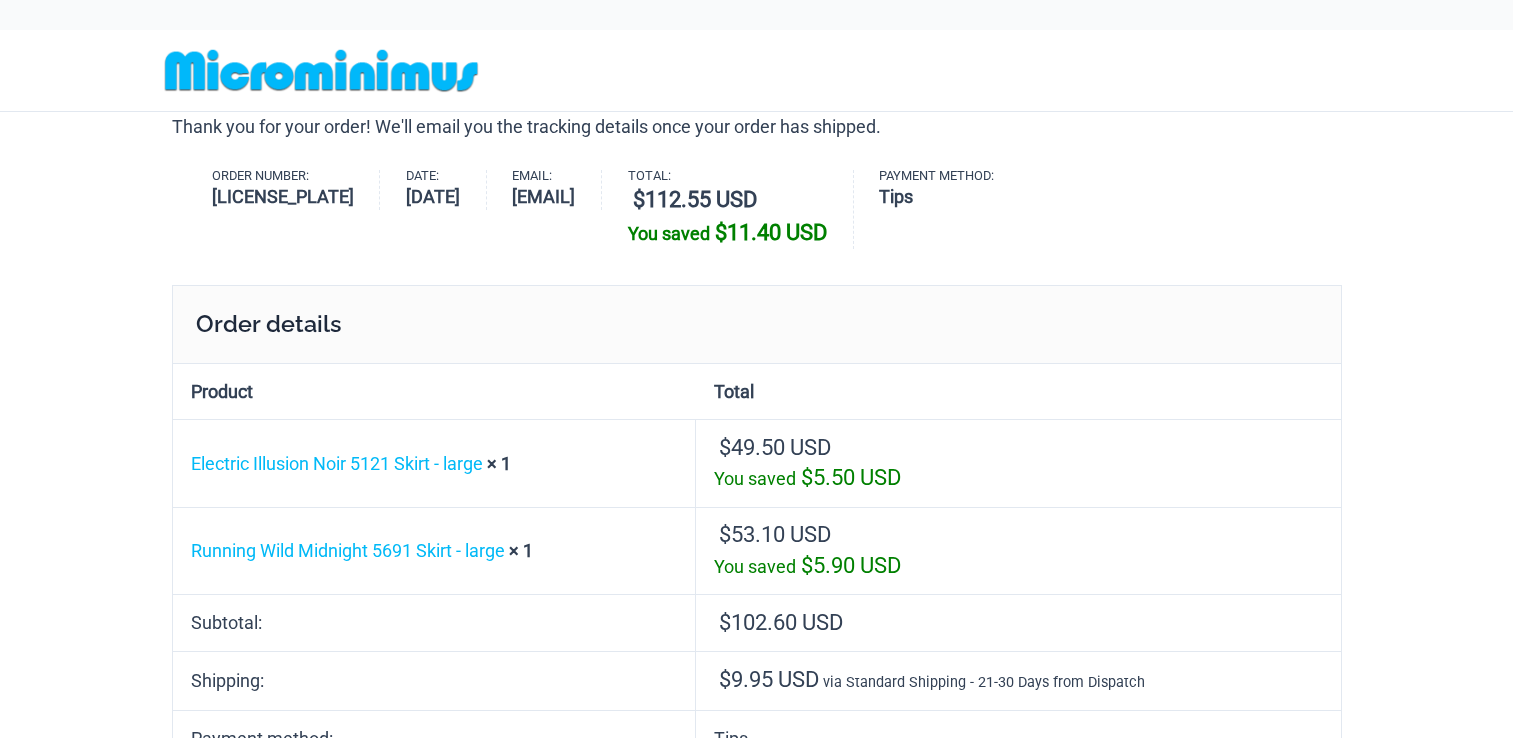 scroll, scrollTop: 0, scrollLeft: 0, axis: both 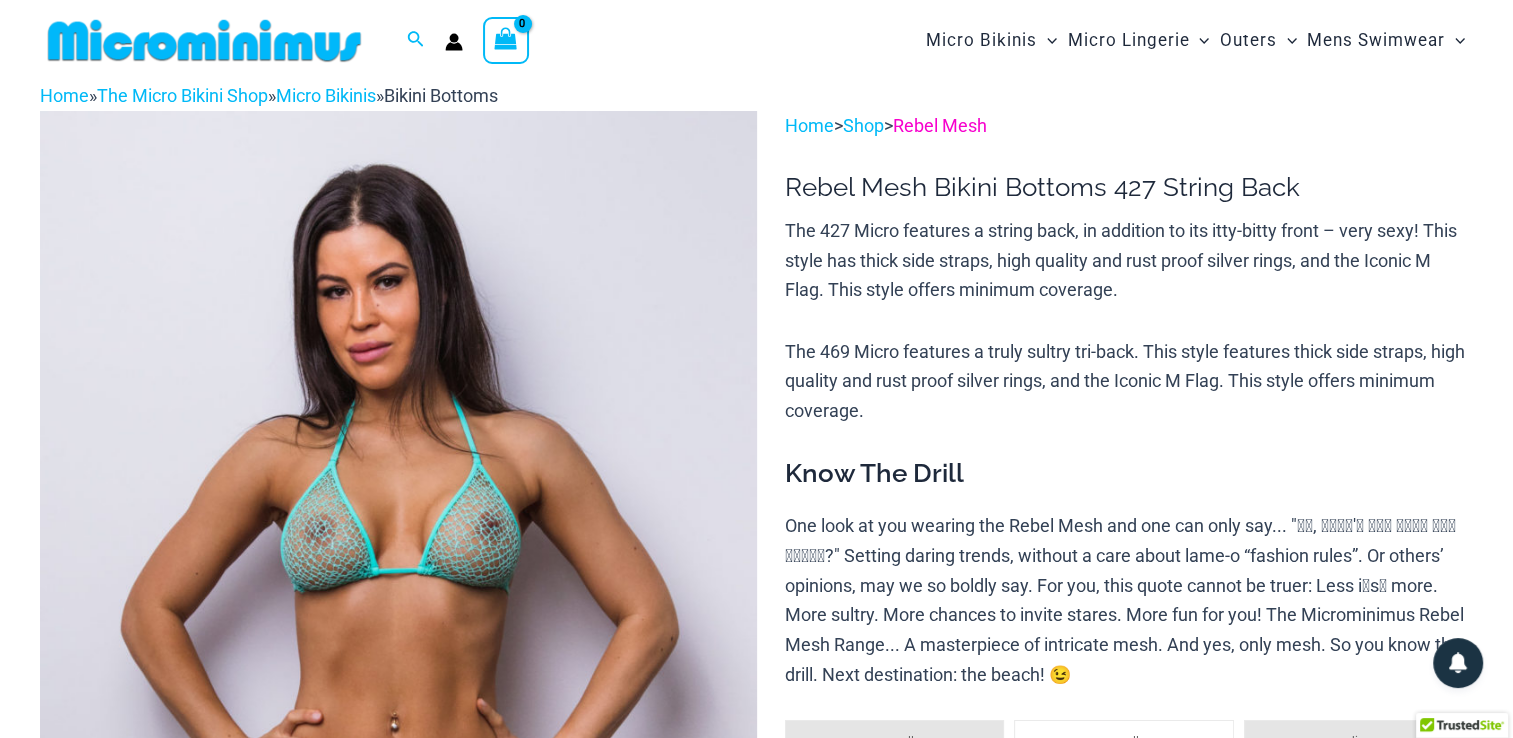 type on "**********" 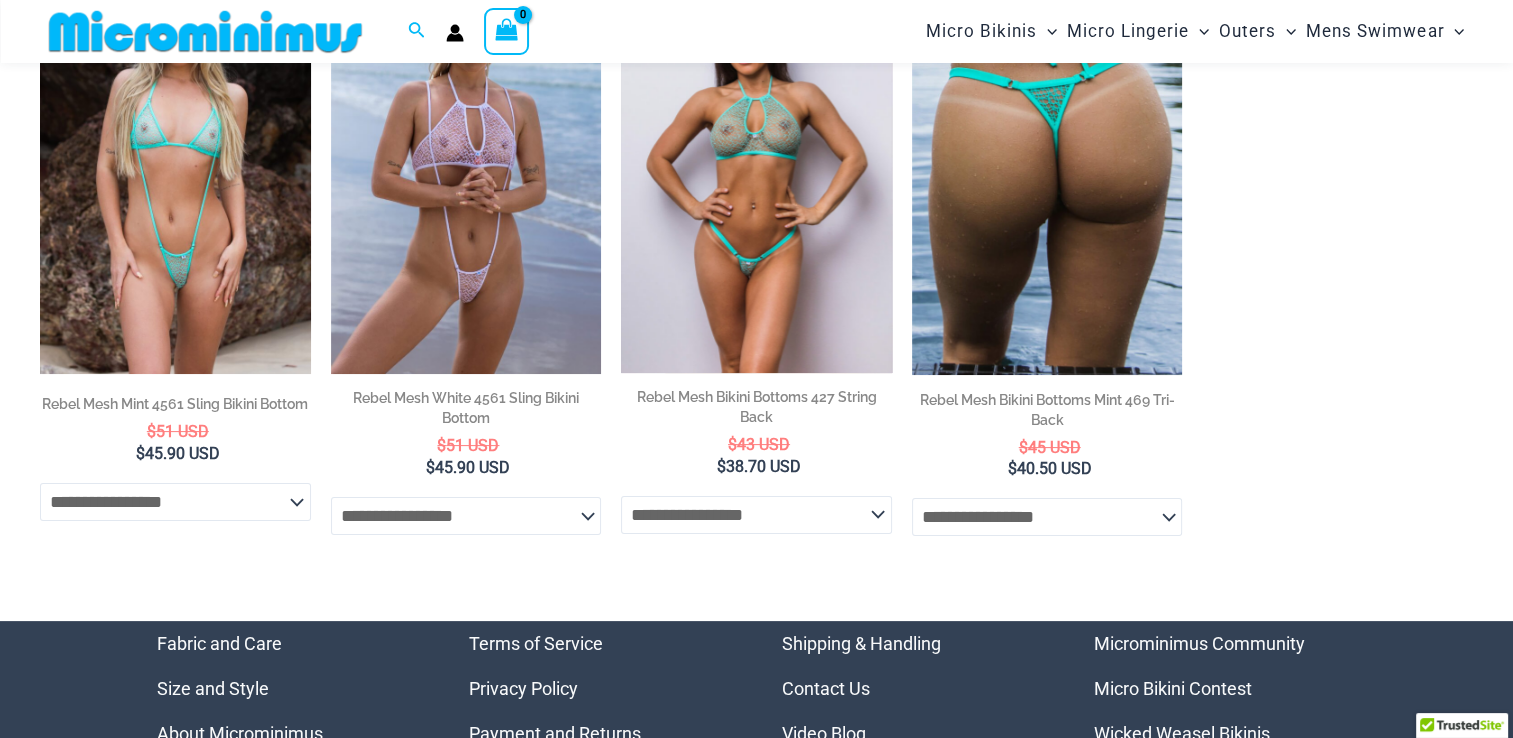 scroll, scrollTop: 282, scrollLeft: 0, axis: vertical 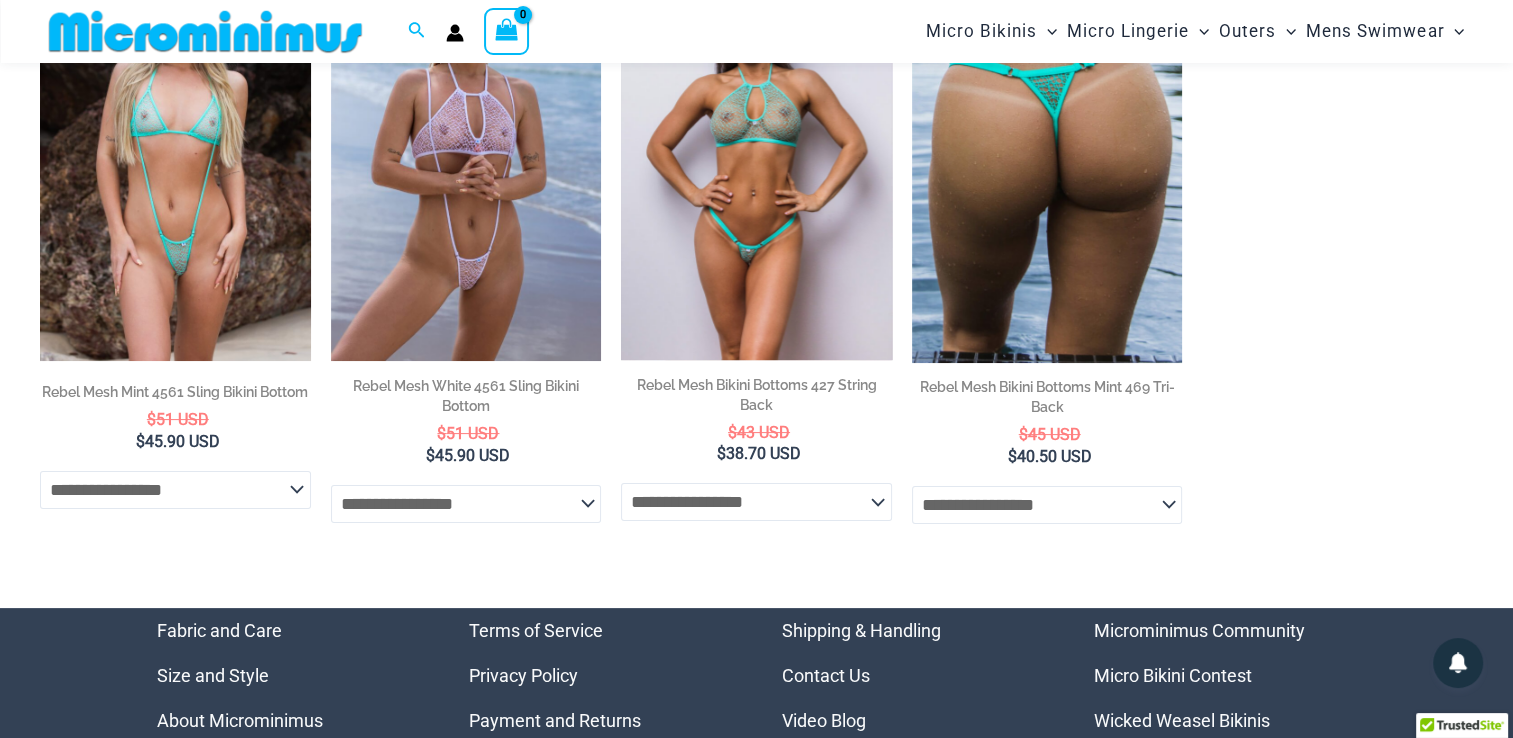type on "**********" 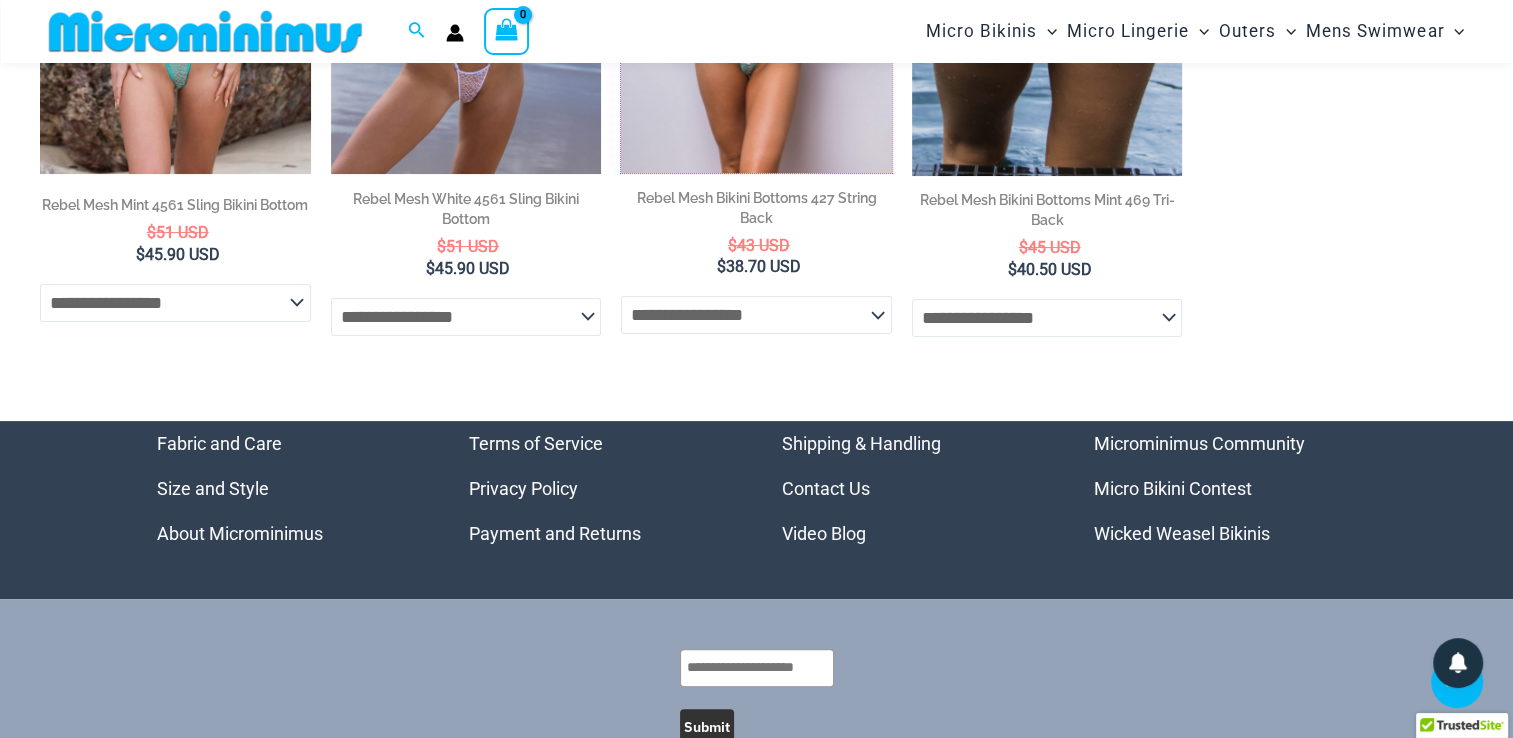 scroll, scrollTop: 482, scrollLeft: 0, axis: vertical 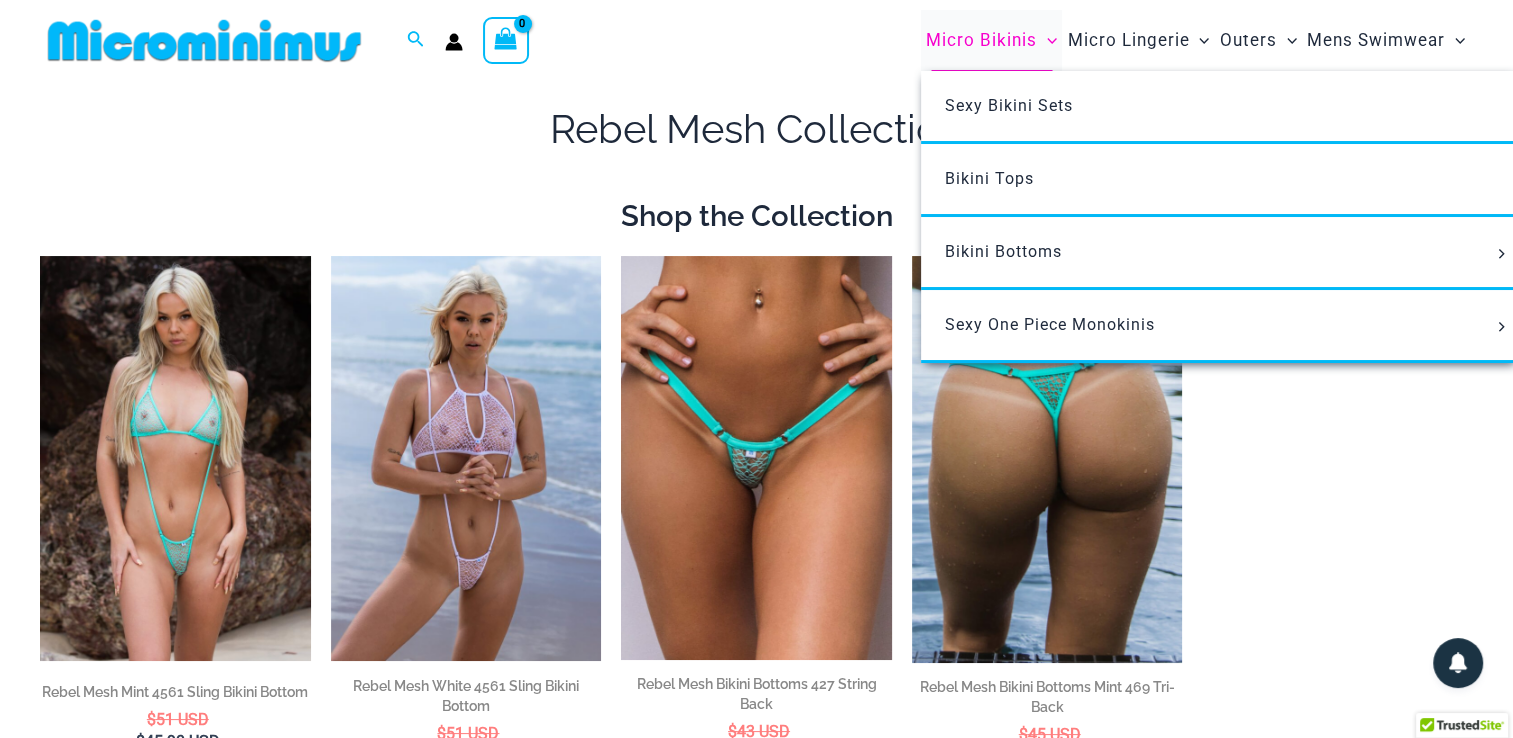 click on "Micro Bikinis" at bounding box center (981, 40) 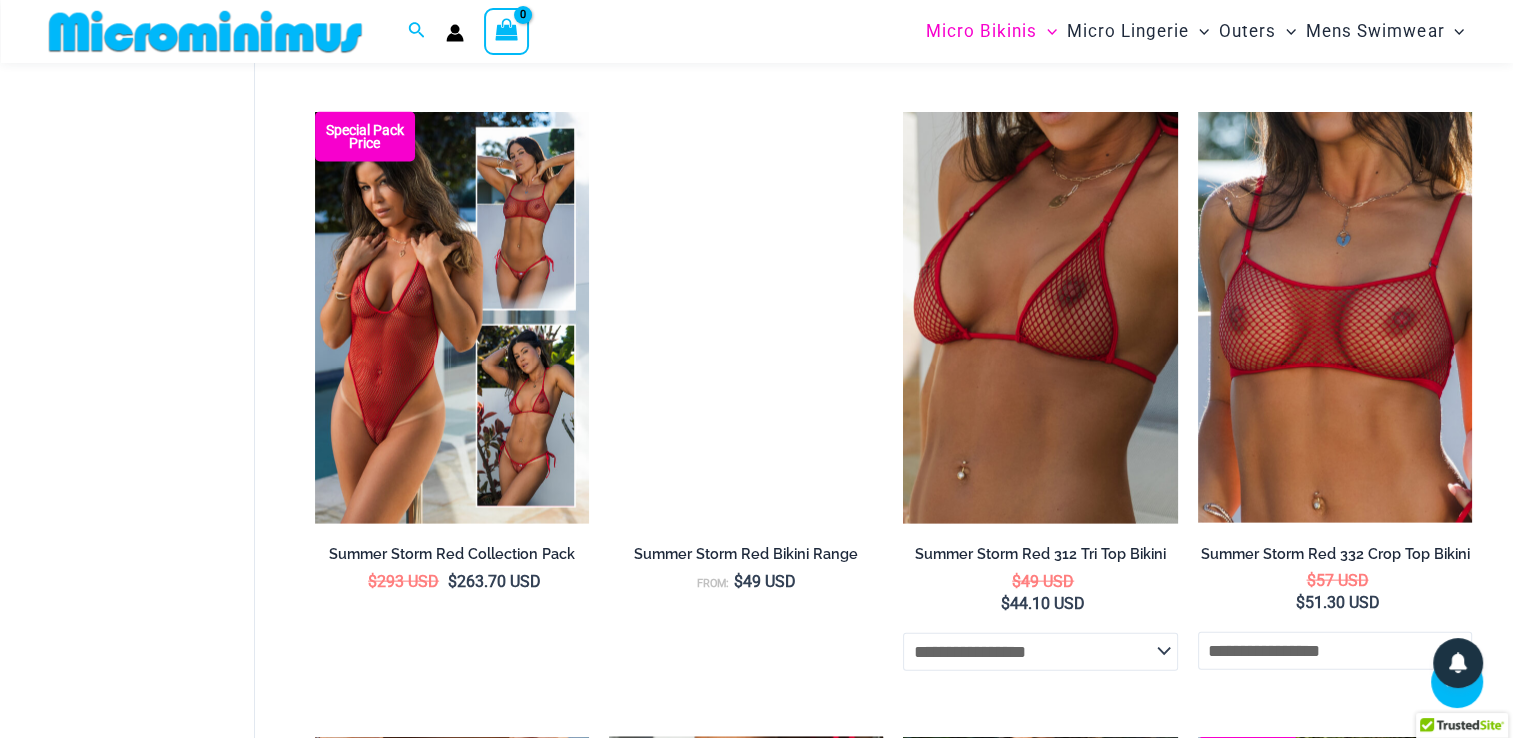 scroll, scrollTop: 4253, scrollLeft: 0, axis: vertical 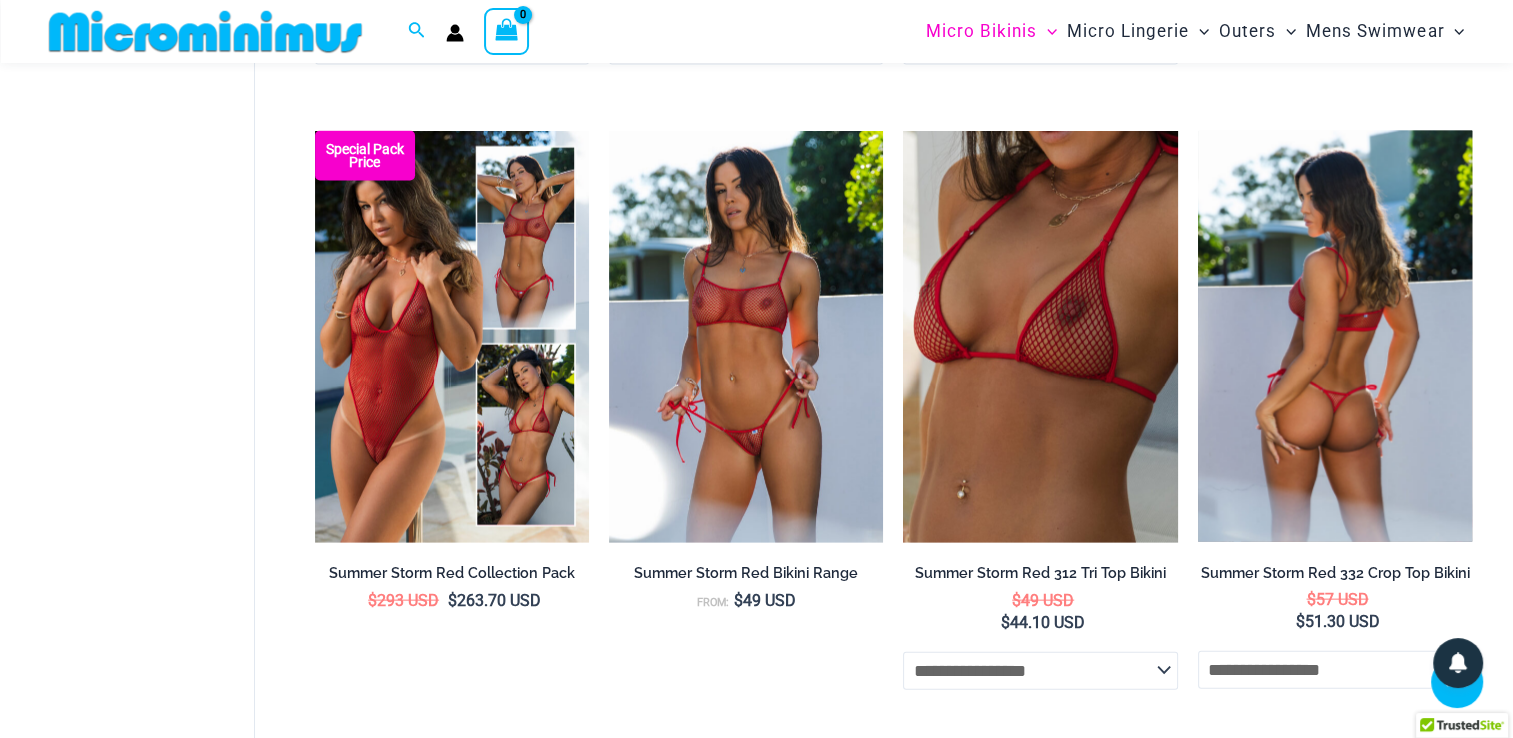 type on "**********" 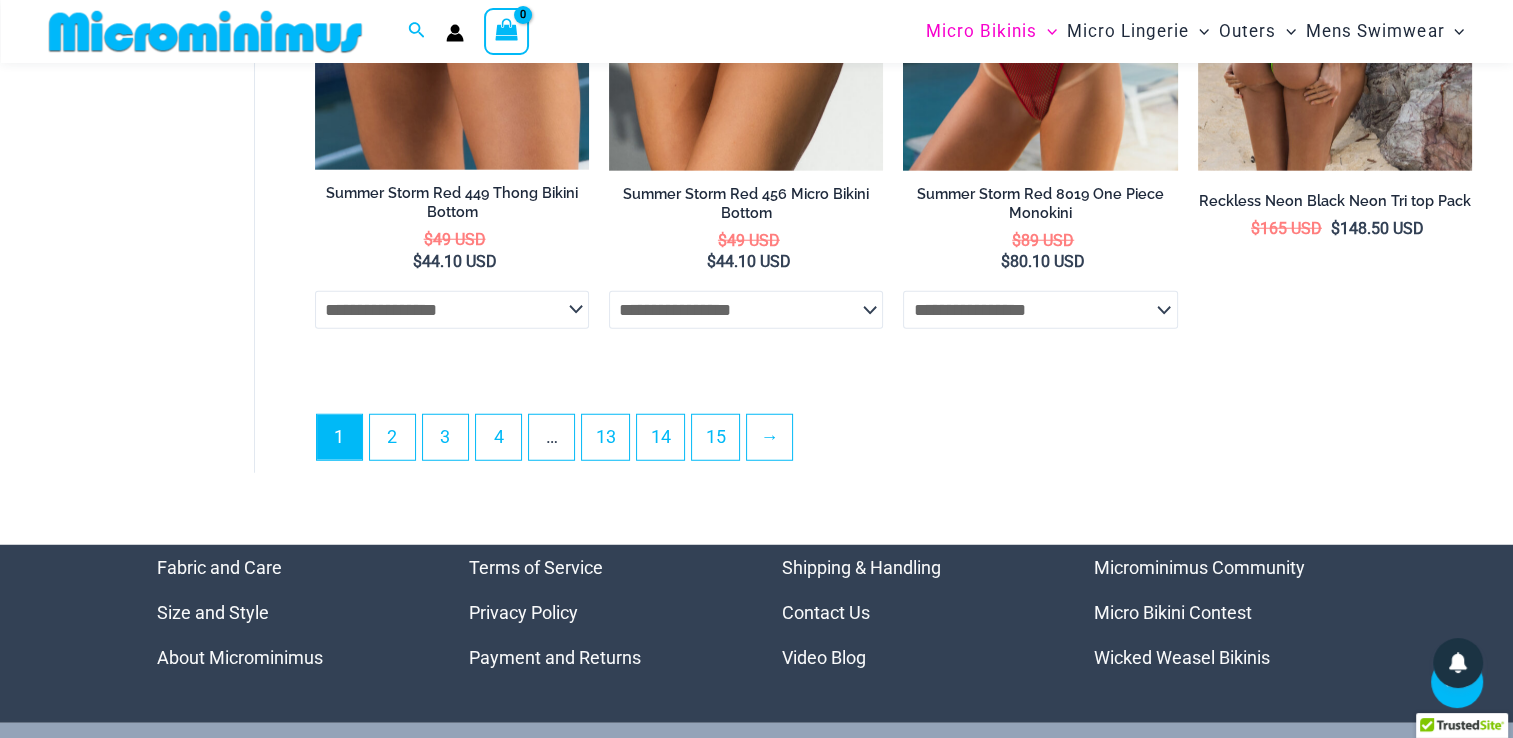 scroll, scrollTop: 5253, scrollLeft: 0, axis: vertical 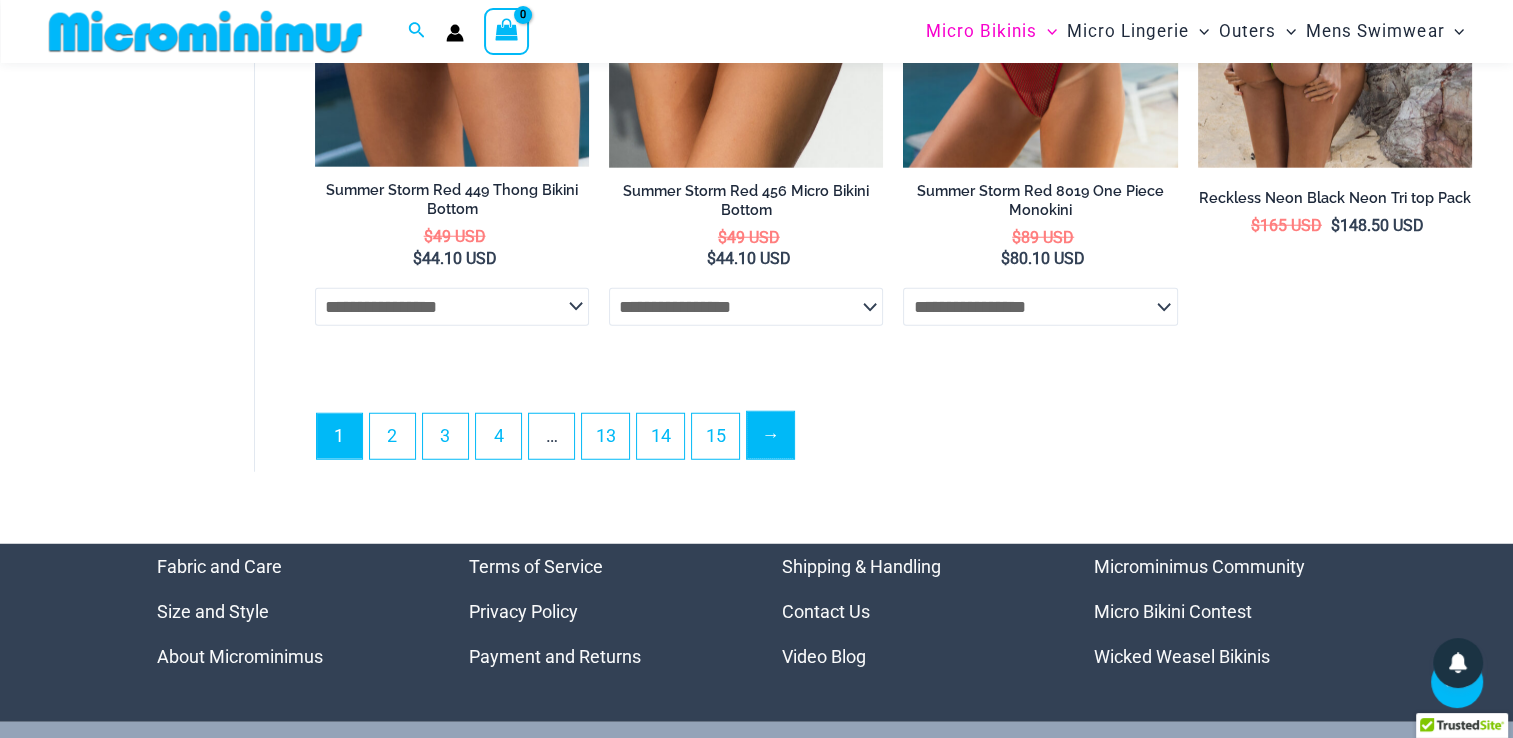 click on "→" at bounding box center (770, 435) 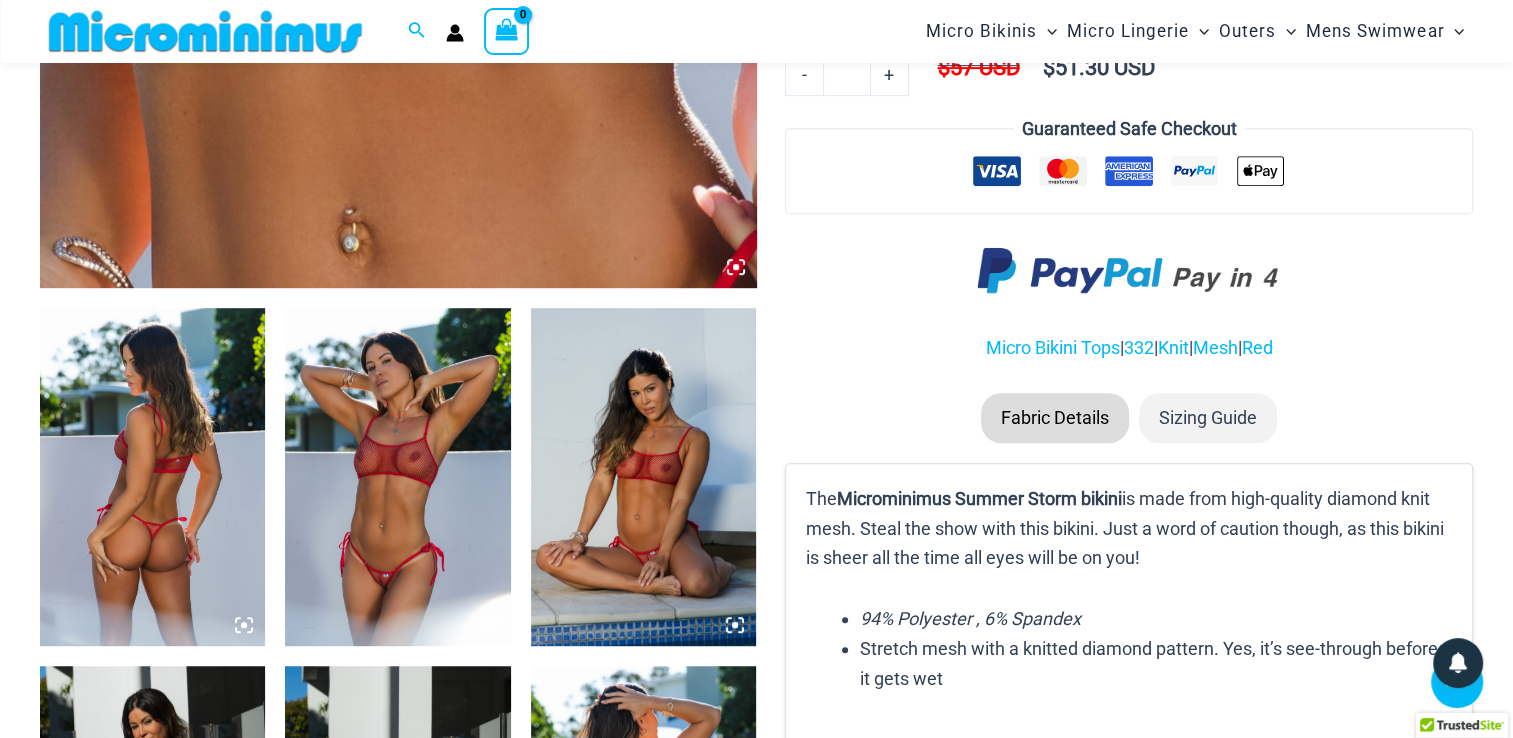 scroll, scrollTop: 1286, scrollLeft: 0, axis: vertical 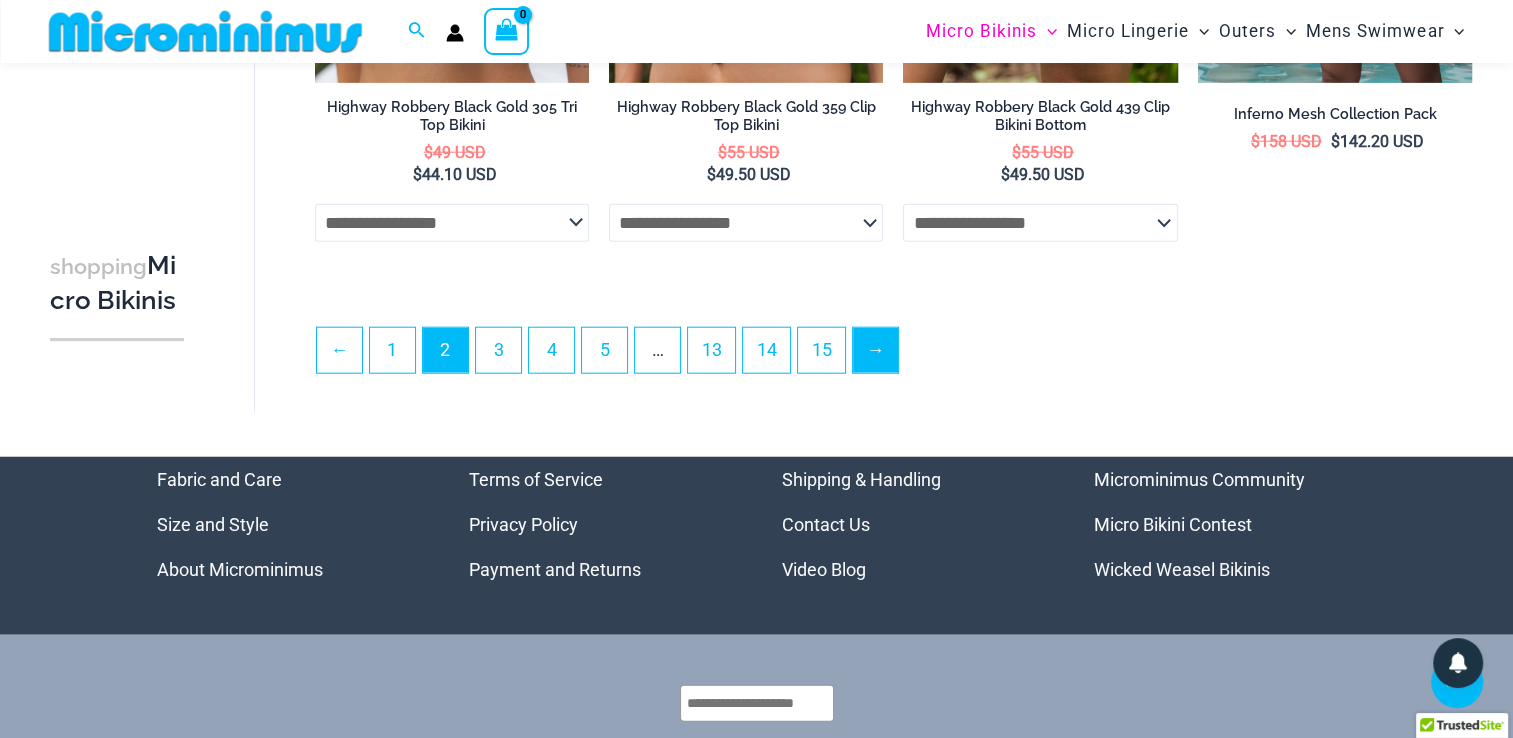 type on "**********" 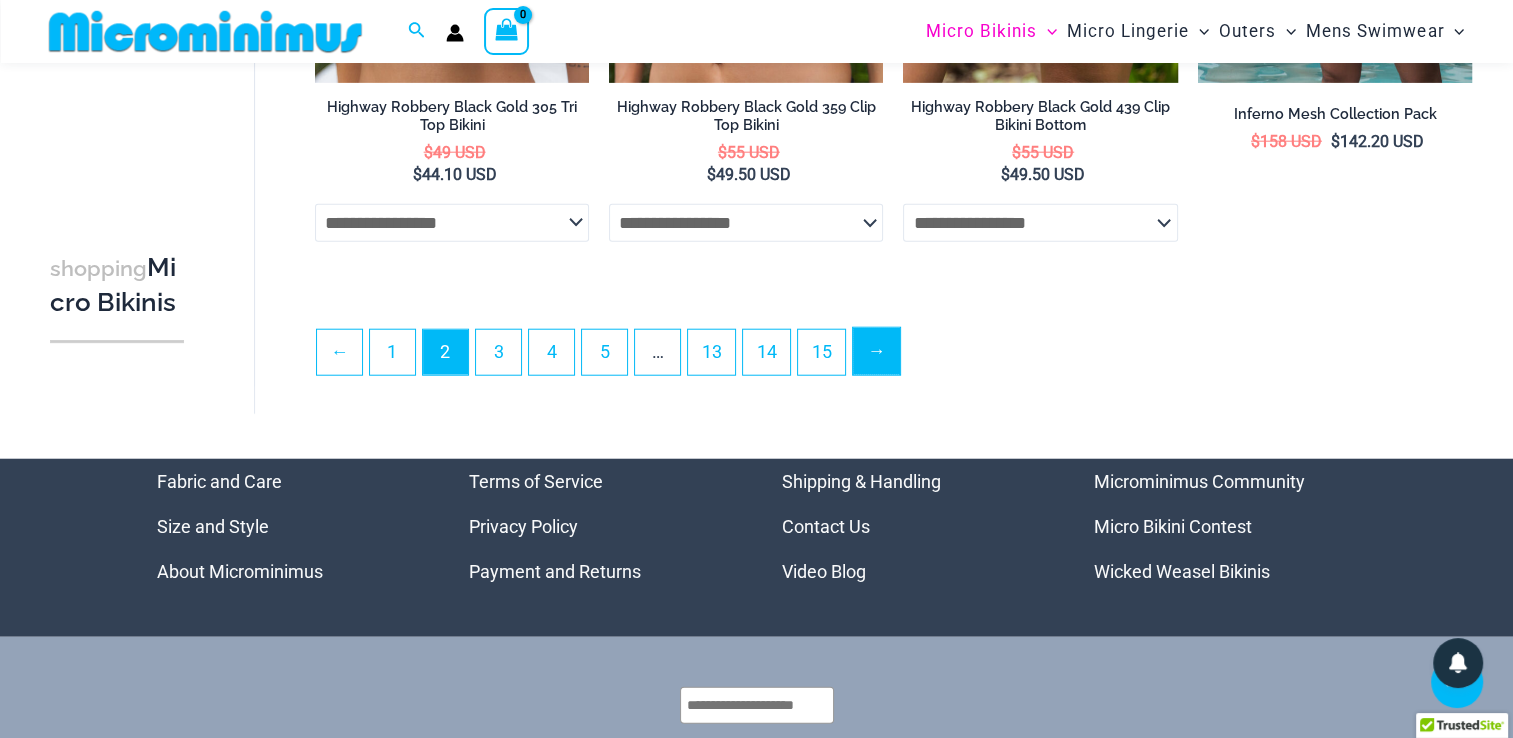 click on "→" at bounding box center (876, 351) 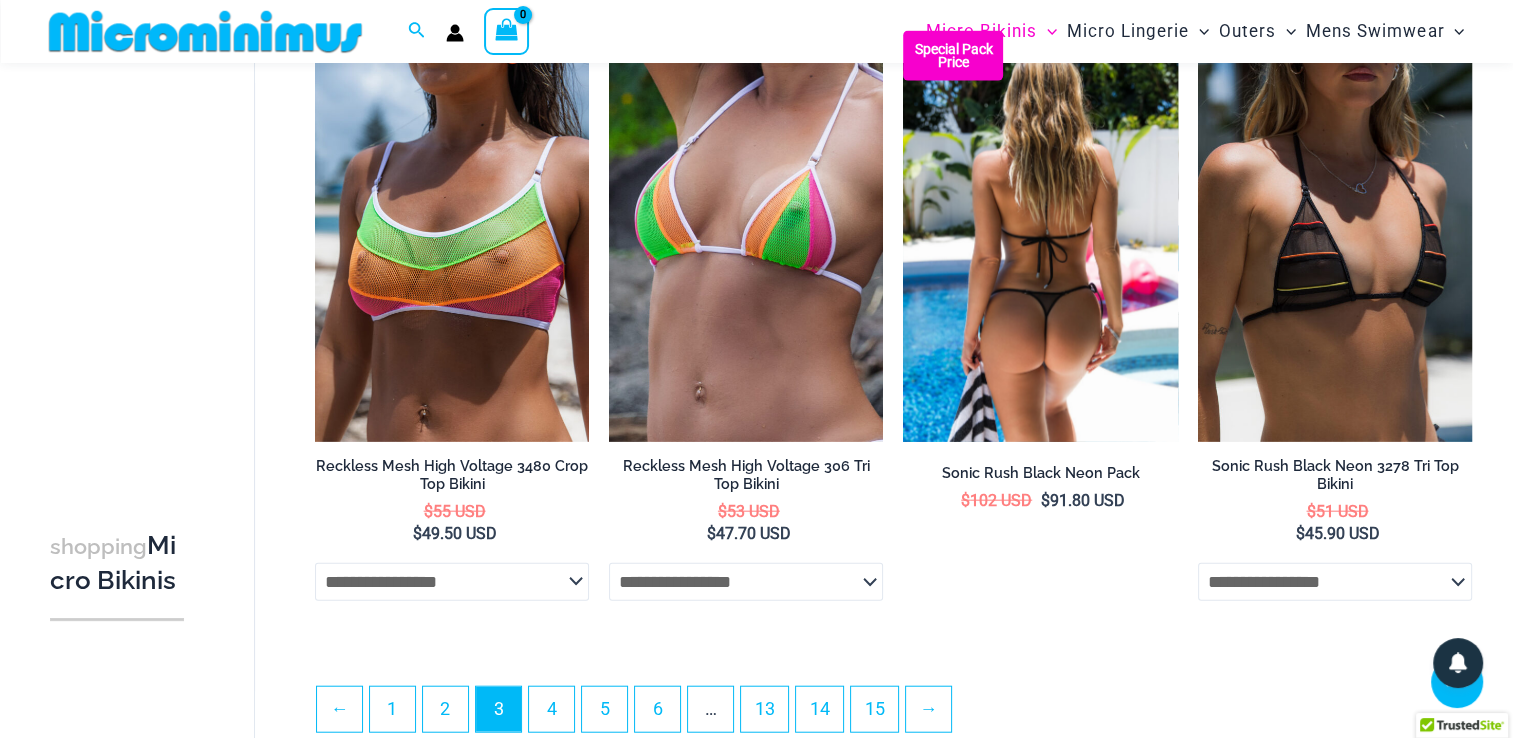 scroll, scrollTop: 4882, scrollLeft: 0, axis: vertical 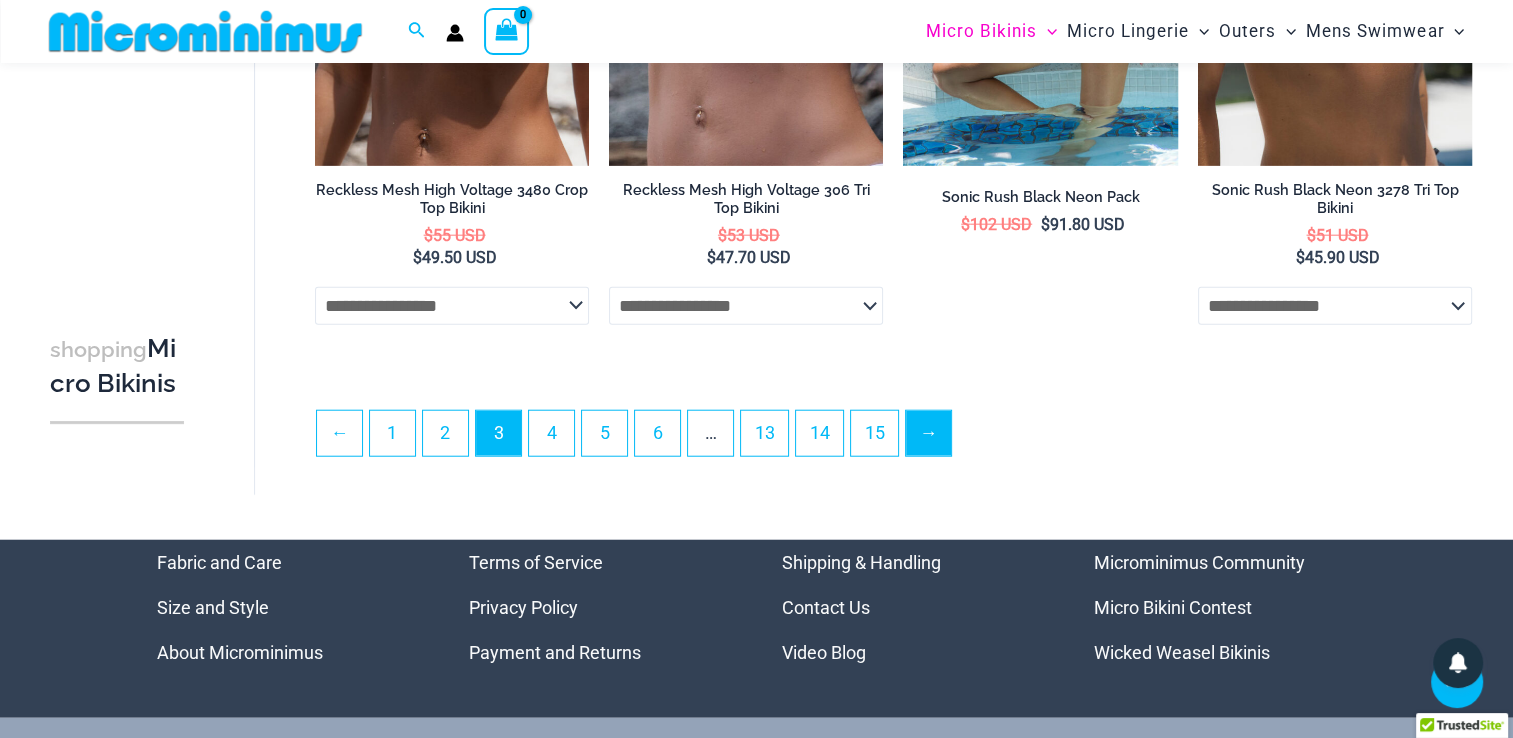 type on "**********" 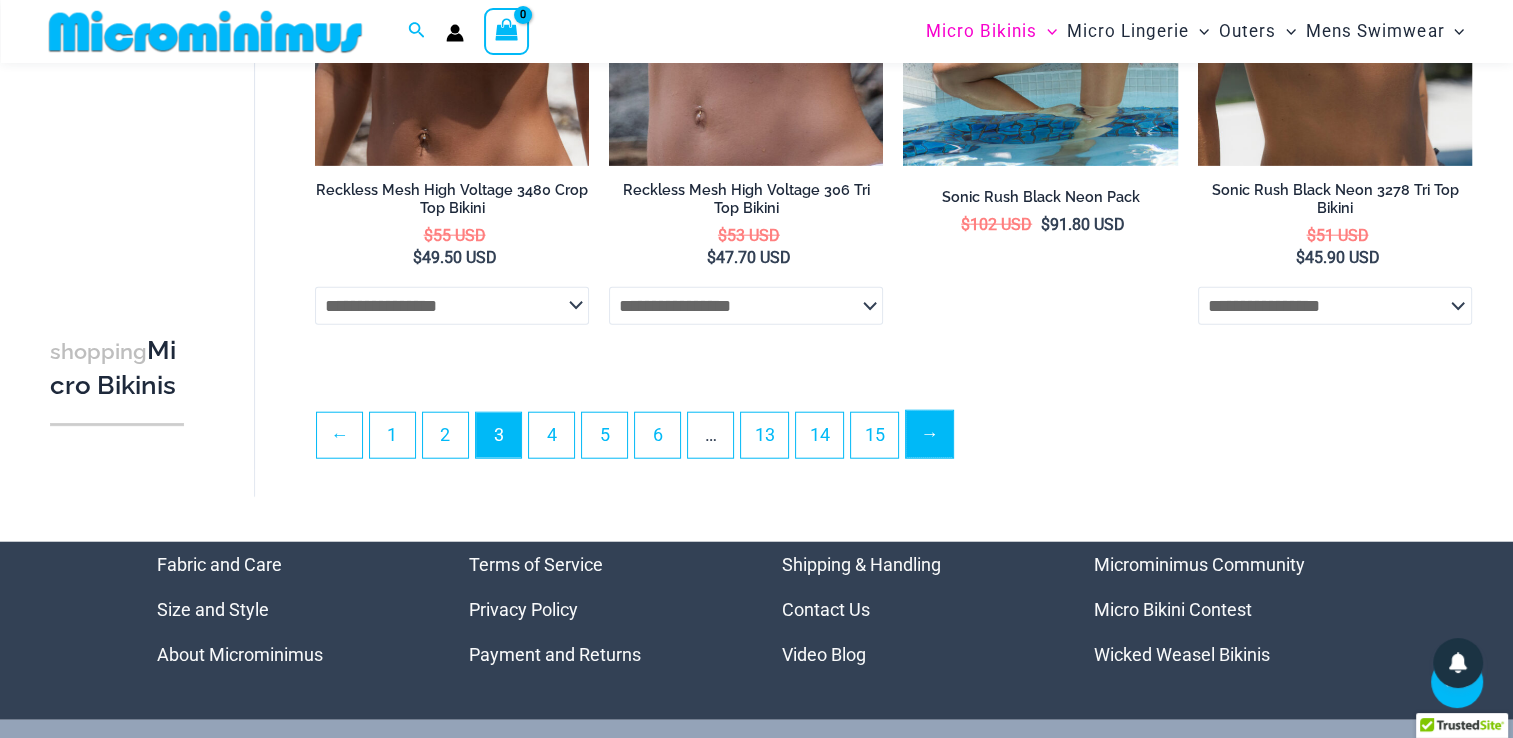 click on "→" at bounding box center (929, 434) 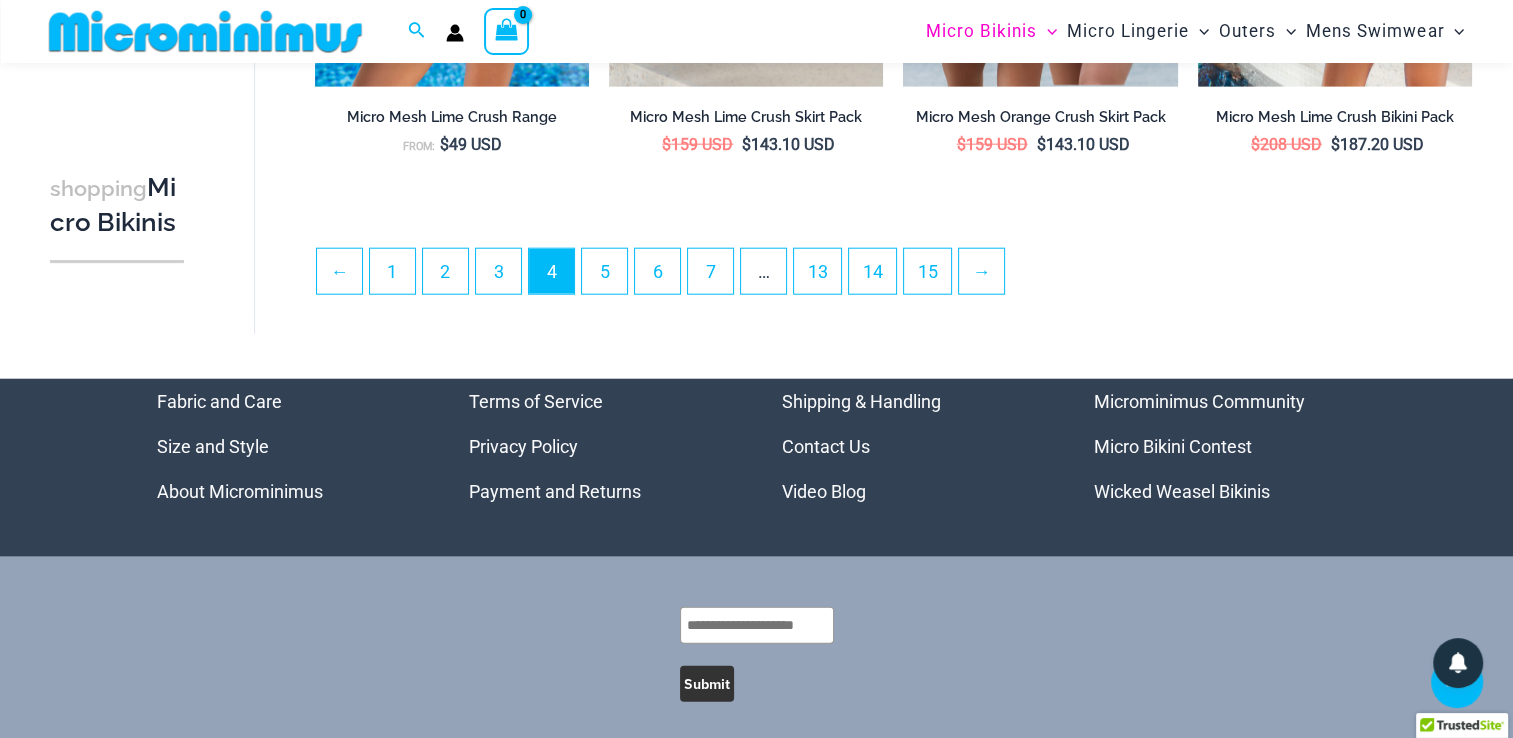 scroll, scrollTop: 4967, scrollLeft: 0, axis: vertical 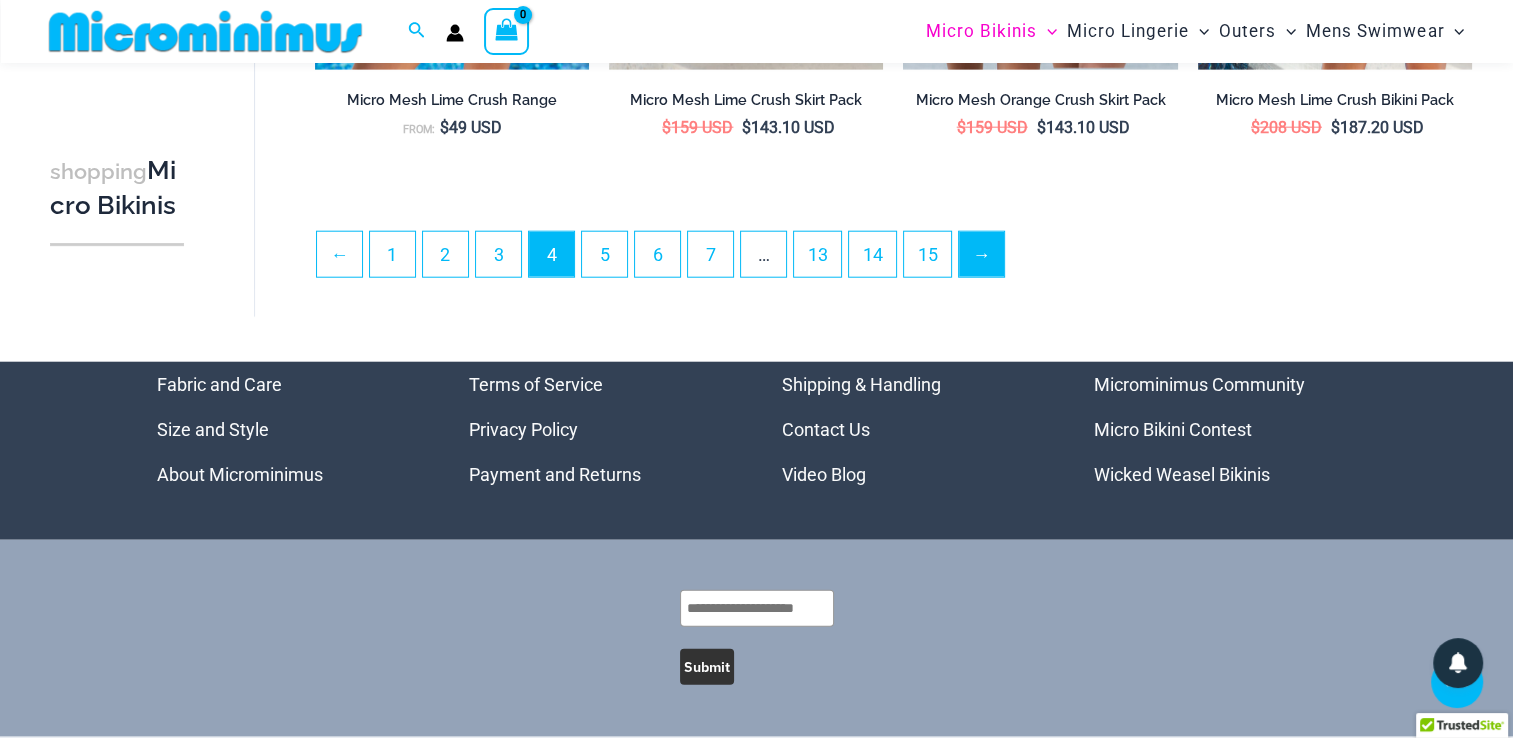 type on "**********" 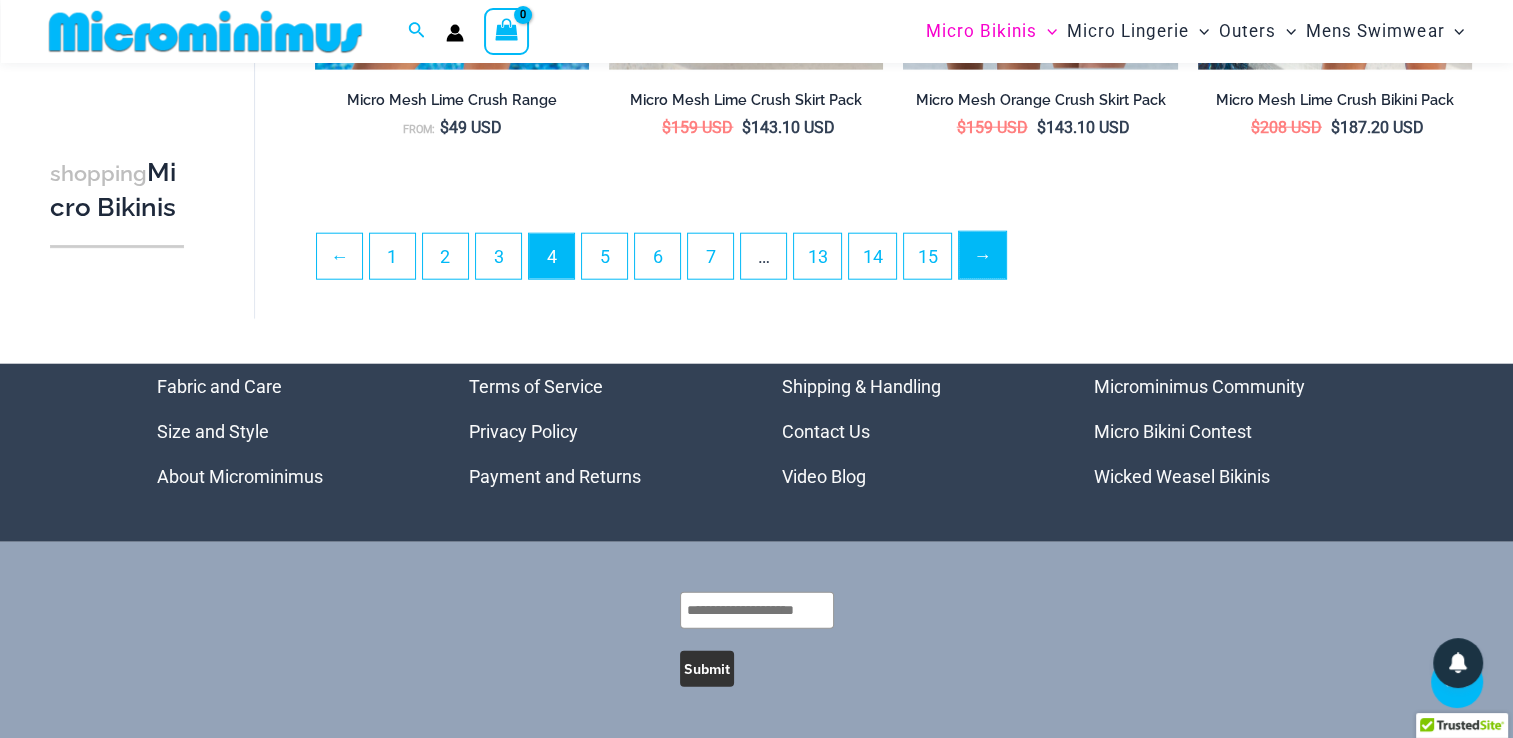 click on "→" at bounding box center [982, 255] 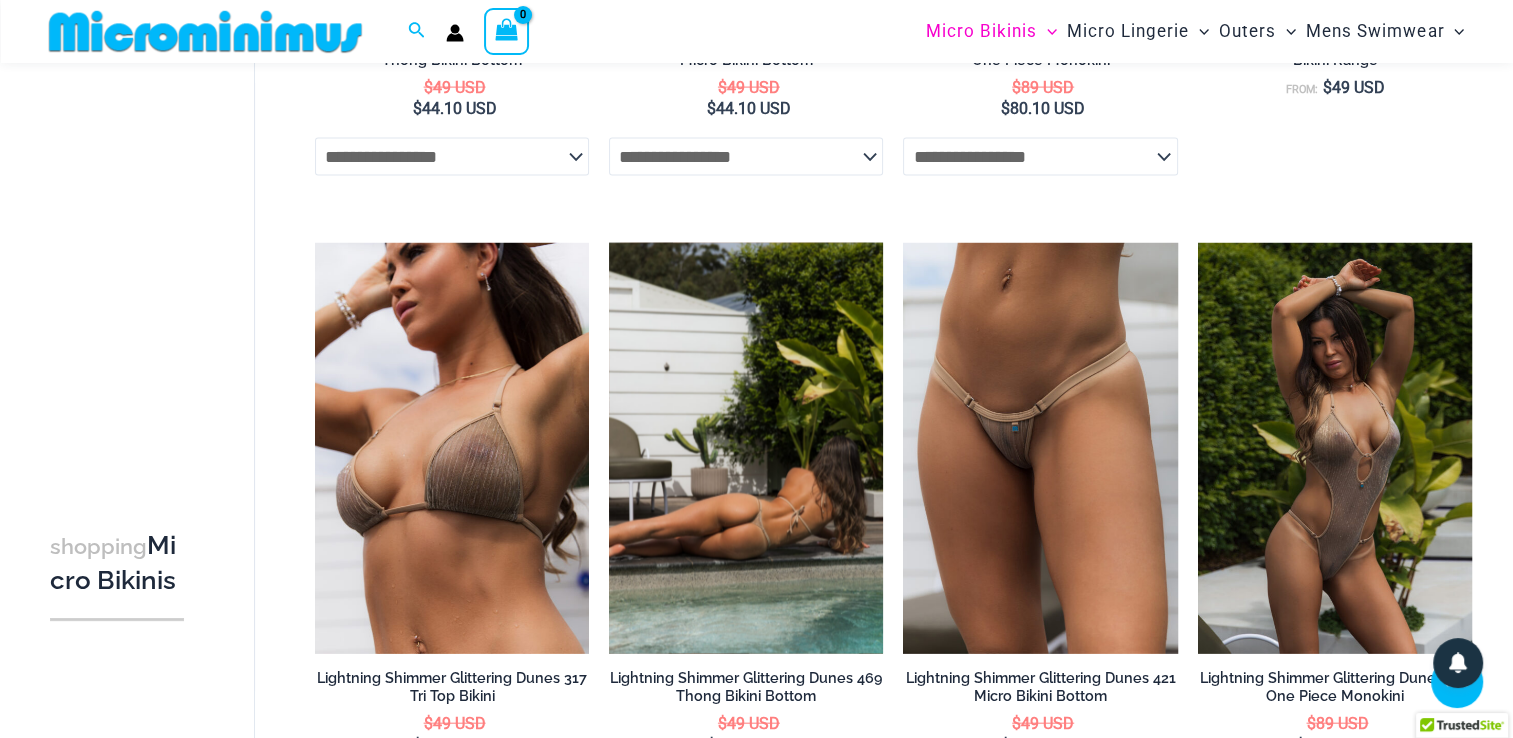 scroll, scrollTop: 4882, scrollLeft: 0, axis: vertical 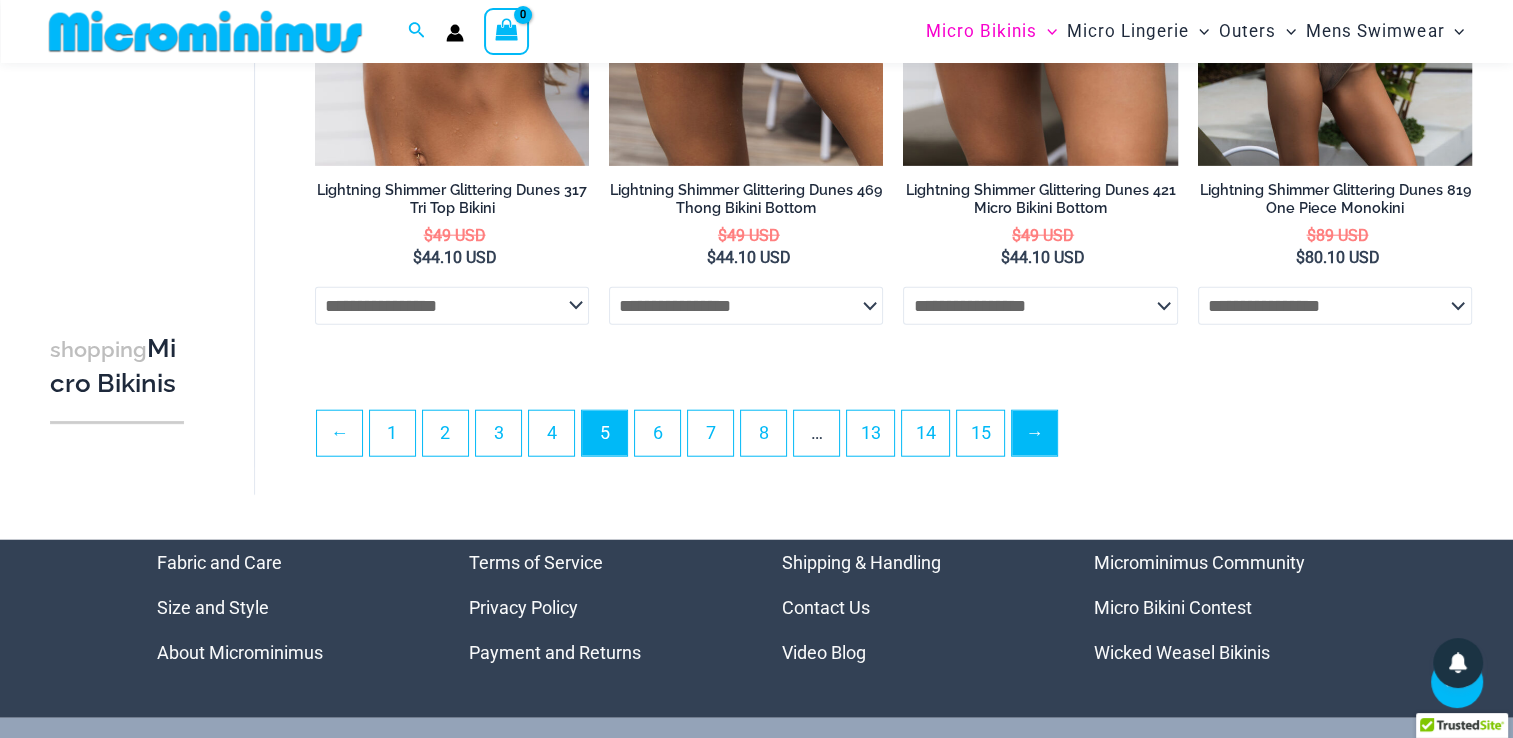 type on "**********" 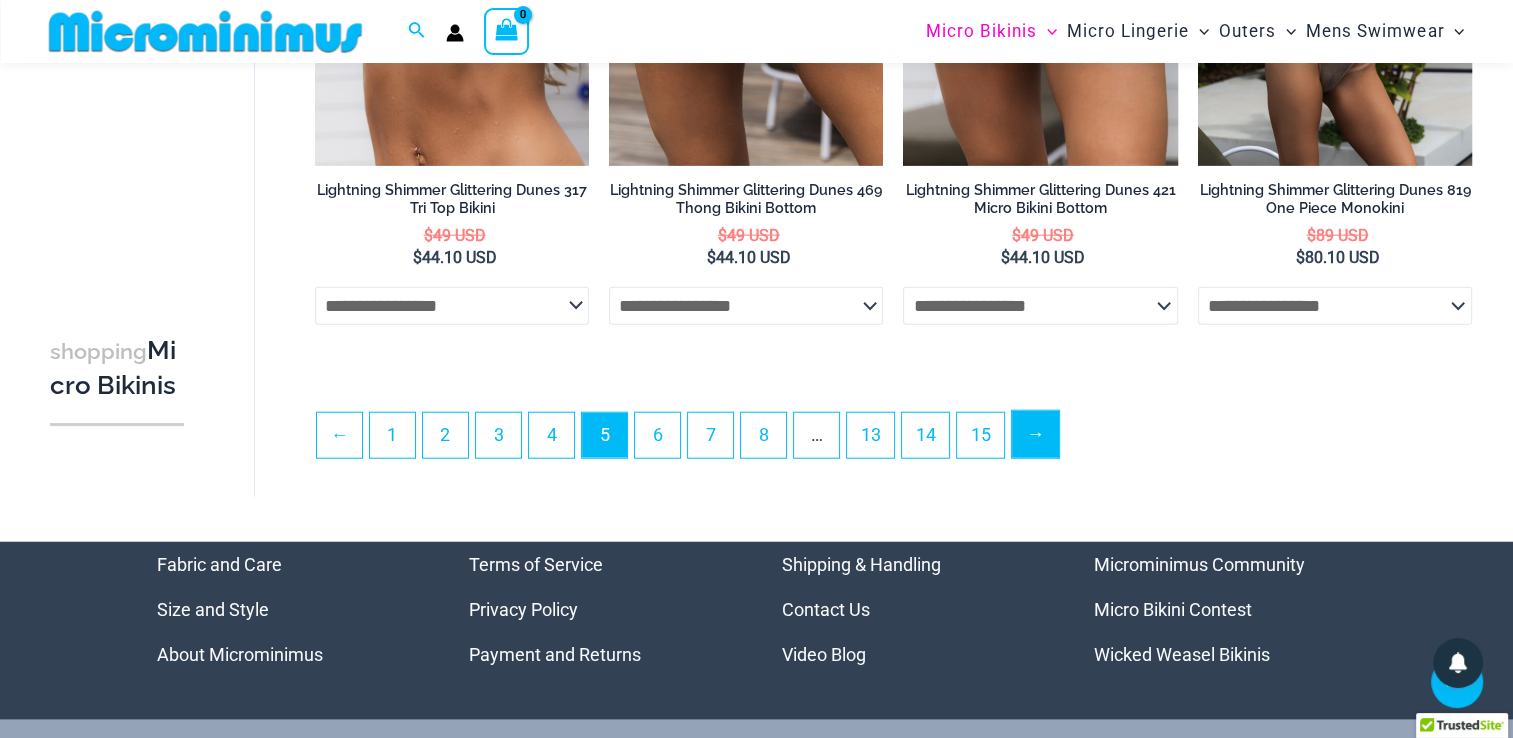 click on "→" at bounding box center [1035, 434] 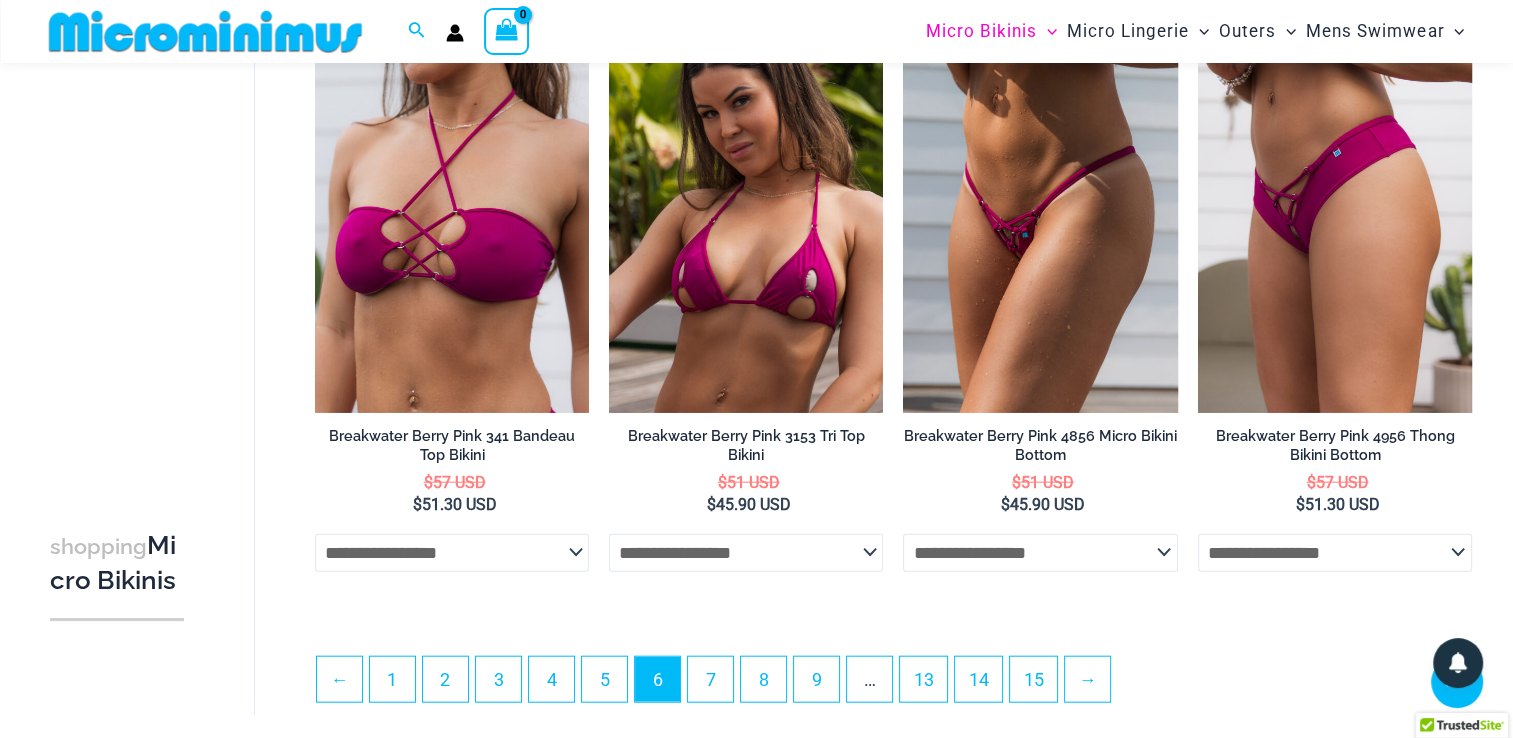 scroll, scrollTop: 4855, scrollLeft: 0, axis: vertical 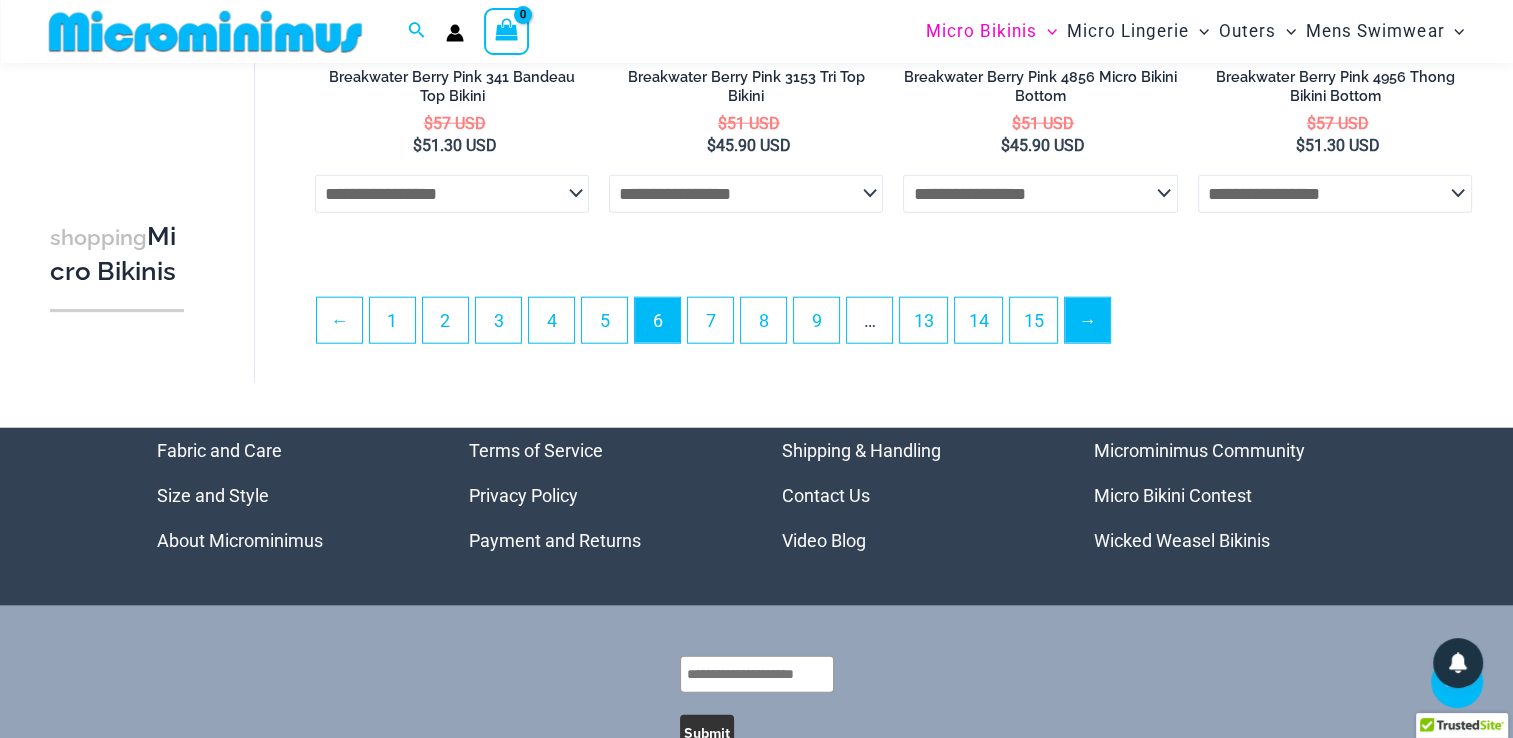 type on "**********" 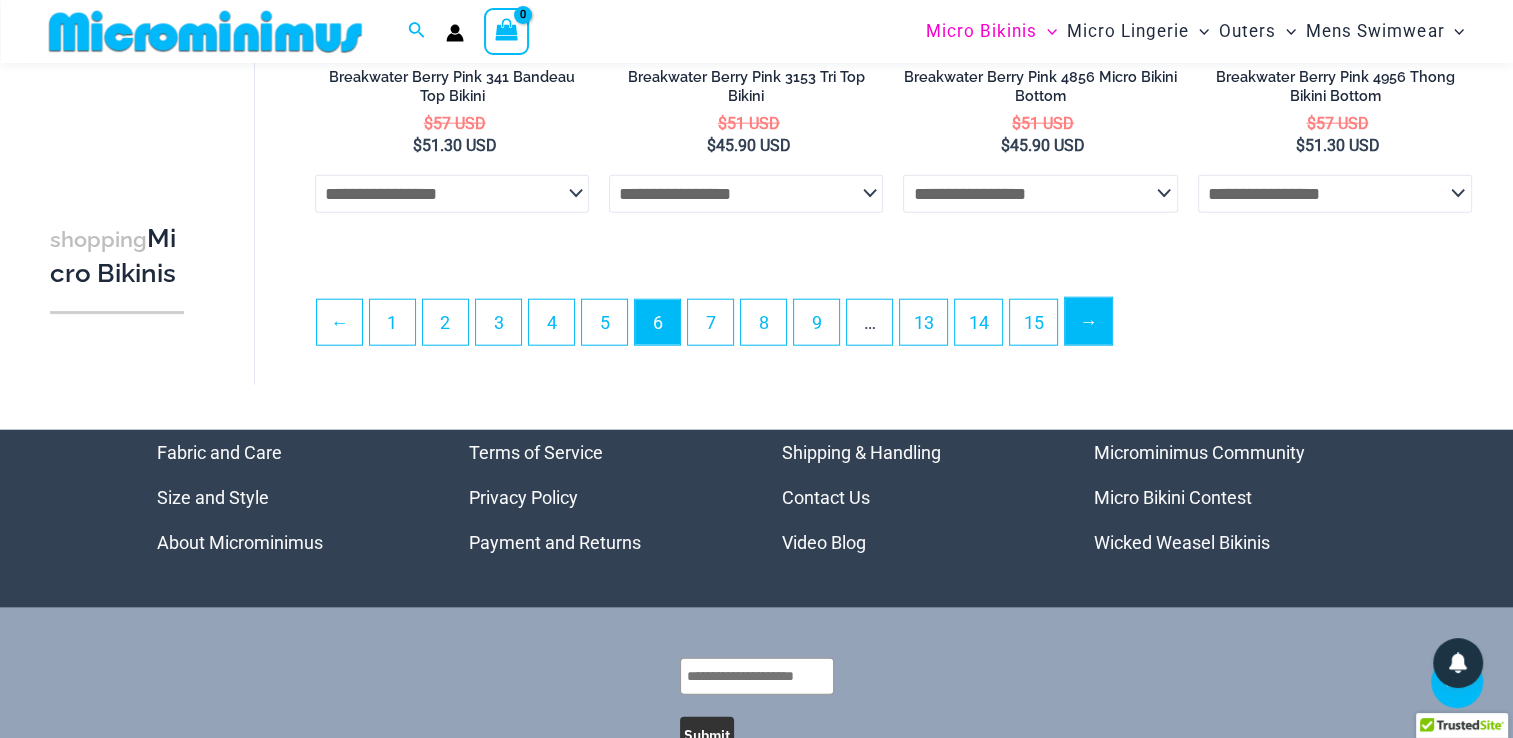 click on "→" at bounding box center [1088, 321] 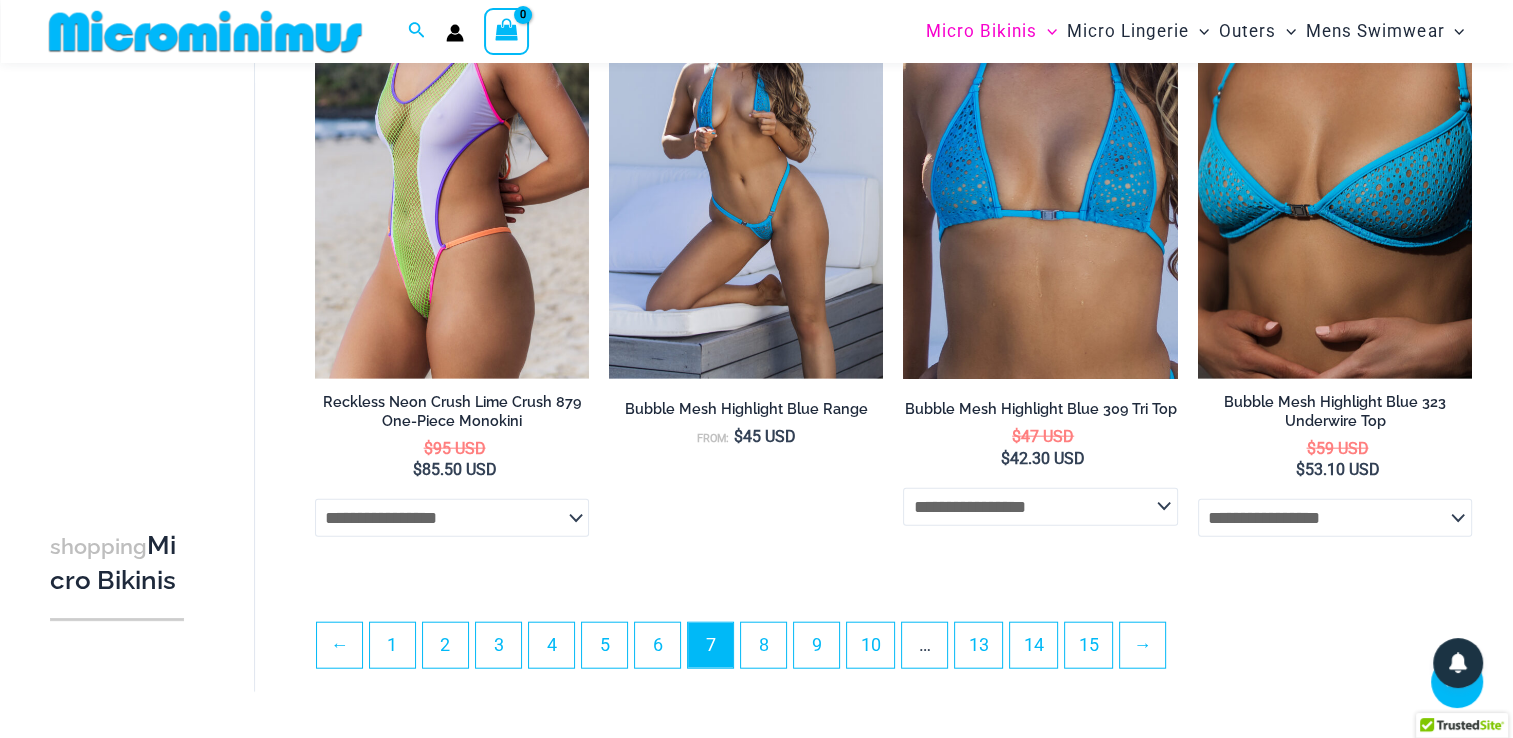 scroll, scrollTop: 5080, scrollLeft: 0, axis: vertical 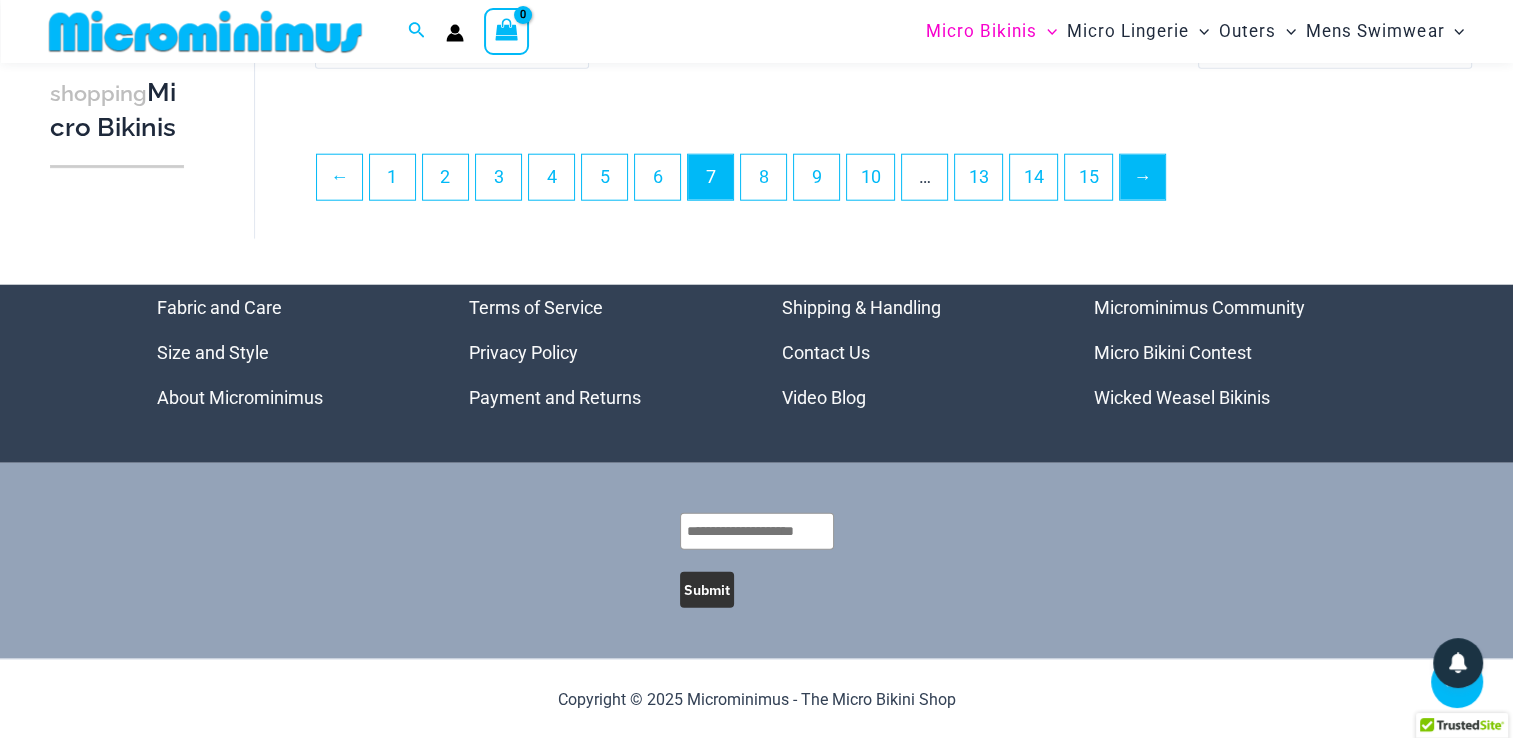 type on "**********" 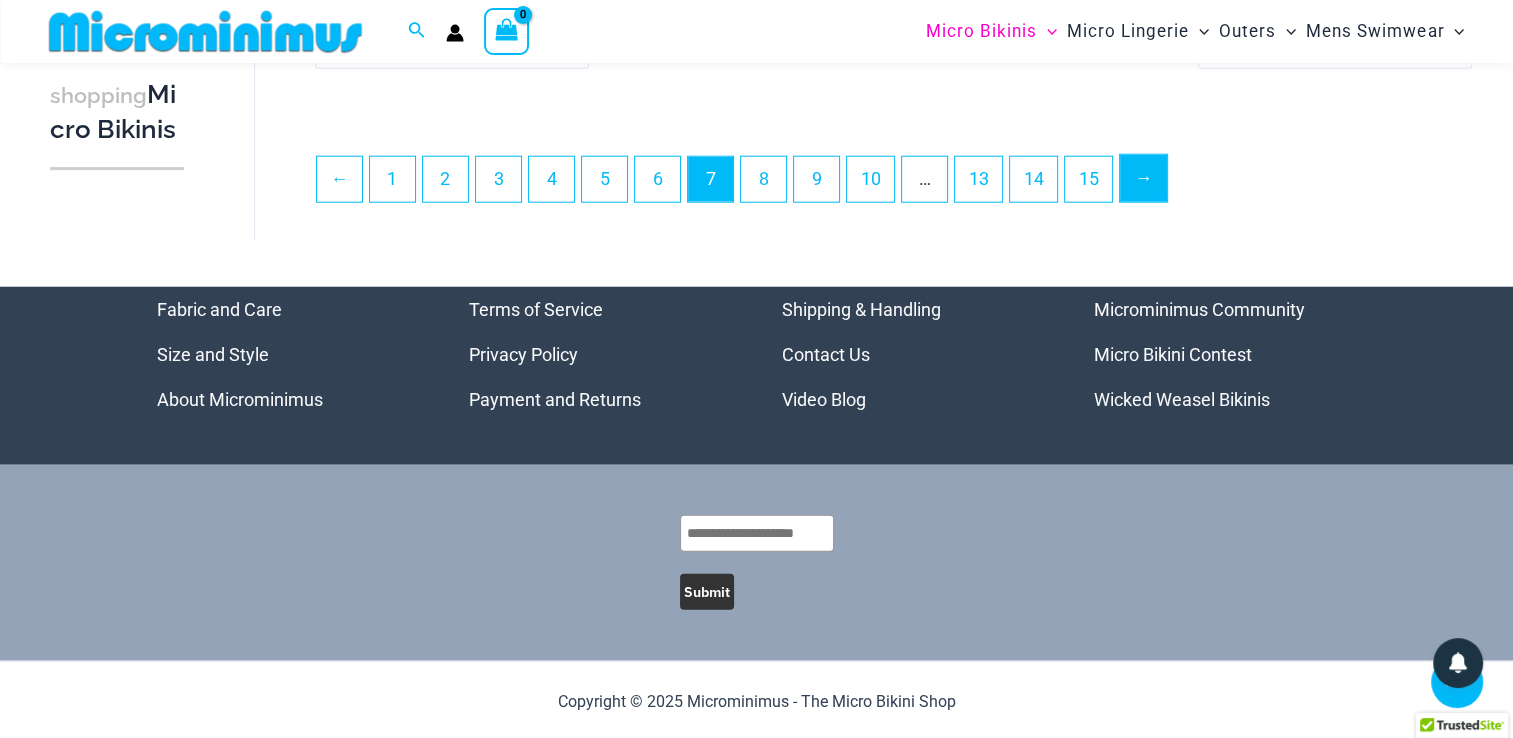 click on "→" at bounding box center (1143, 178) 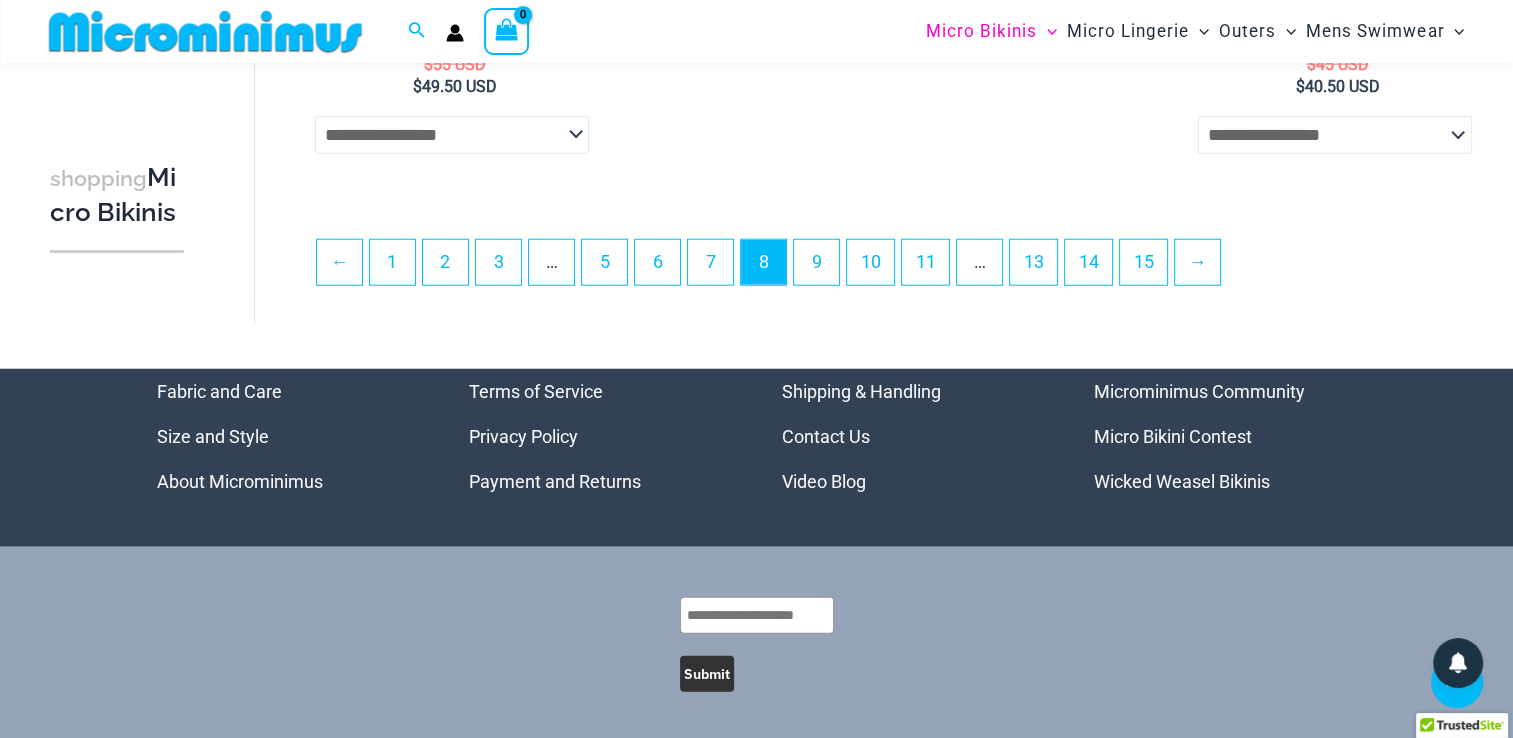 scroll, scrollTop: 5066, scrollLeft: 0, axis: vertical 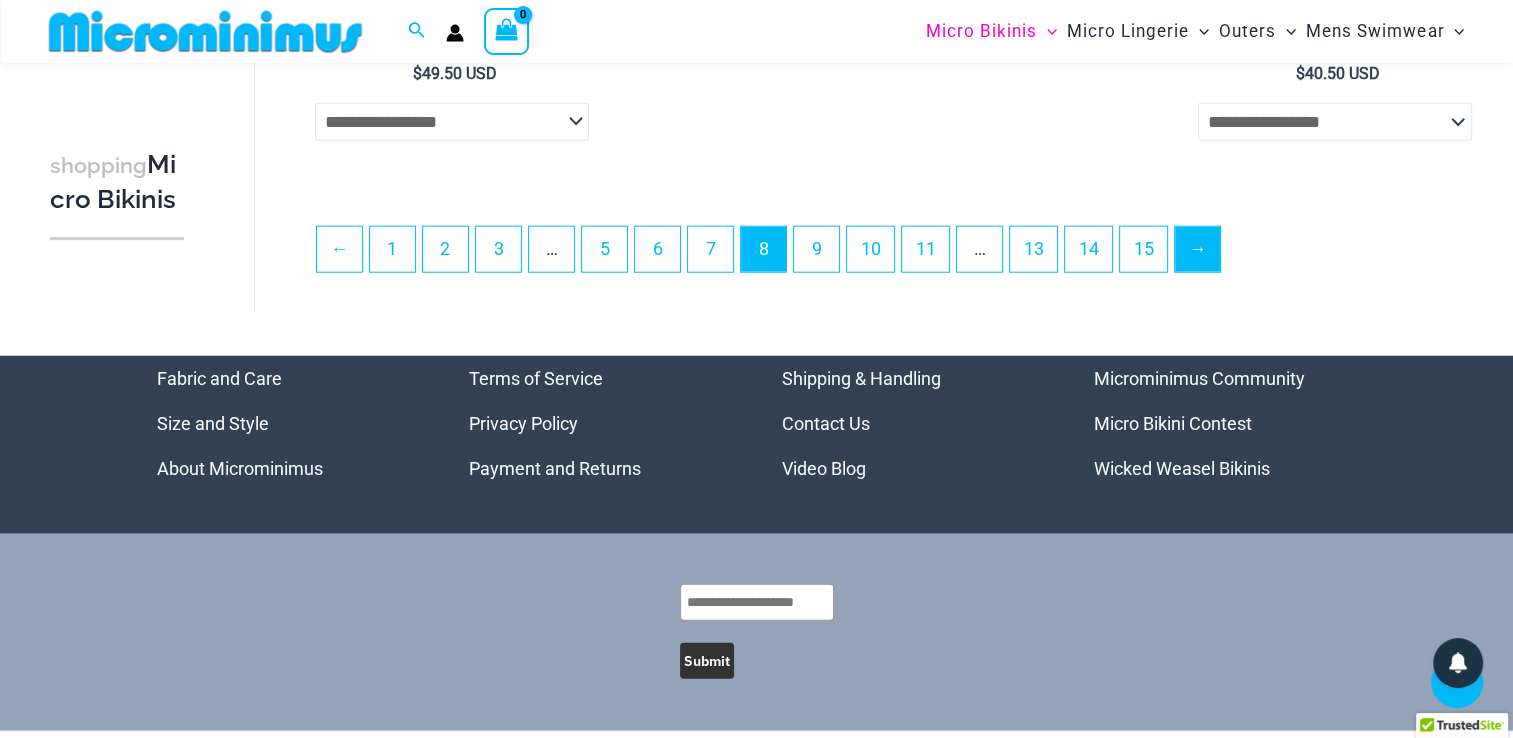 type on "**********" 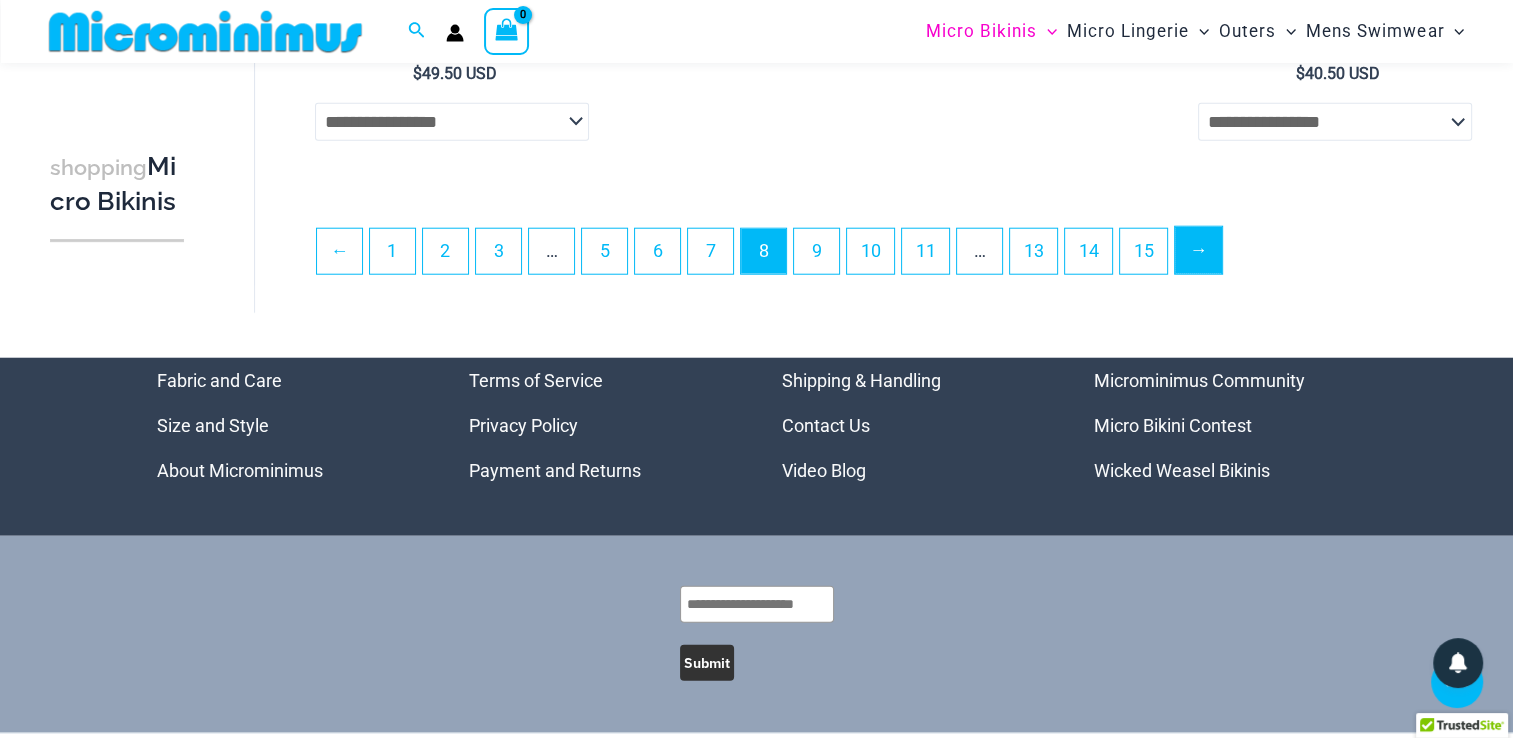 click on "→" at bounding box center (1198, 250) 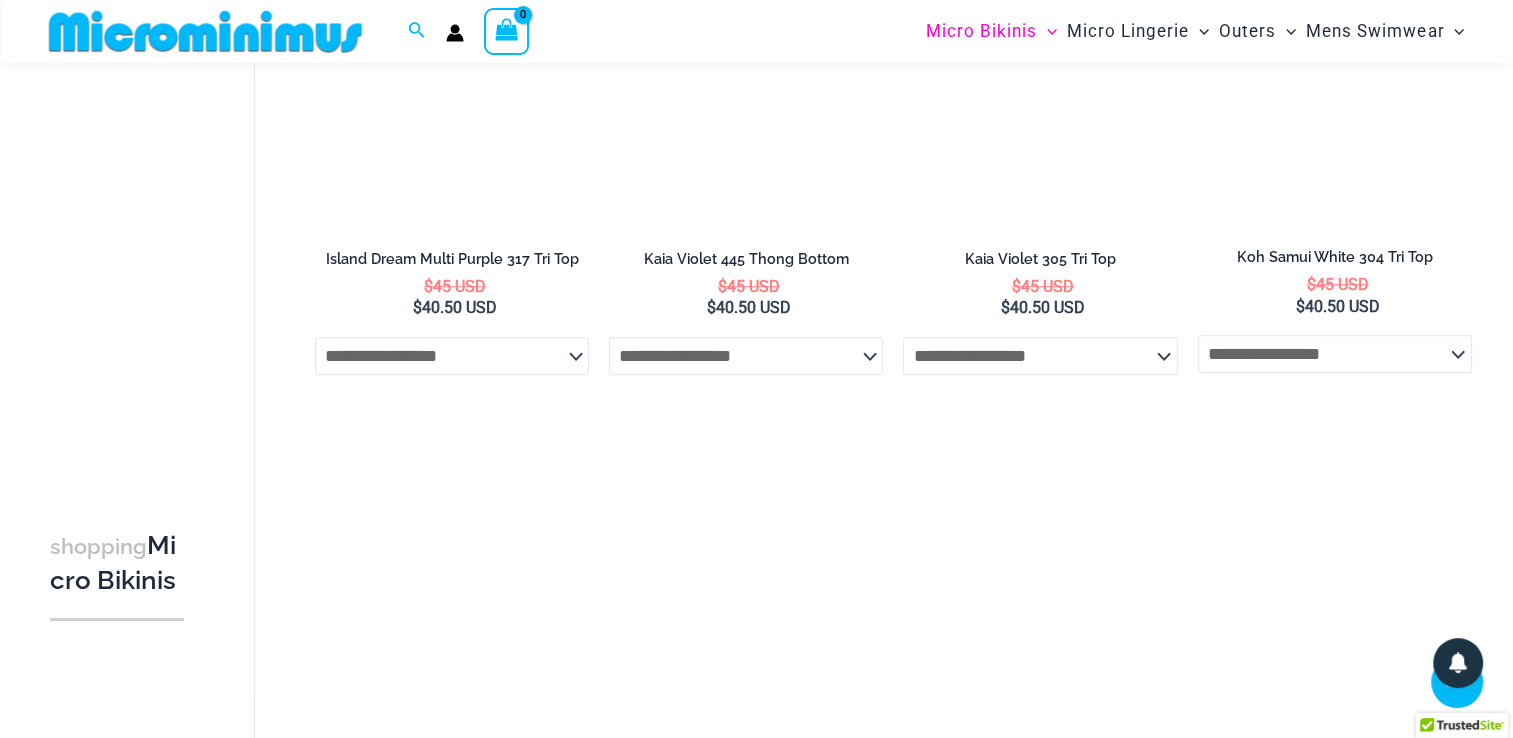scroll, scrollTop: 1552, scrollLeft: 0, axis: vertical 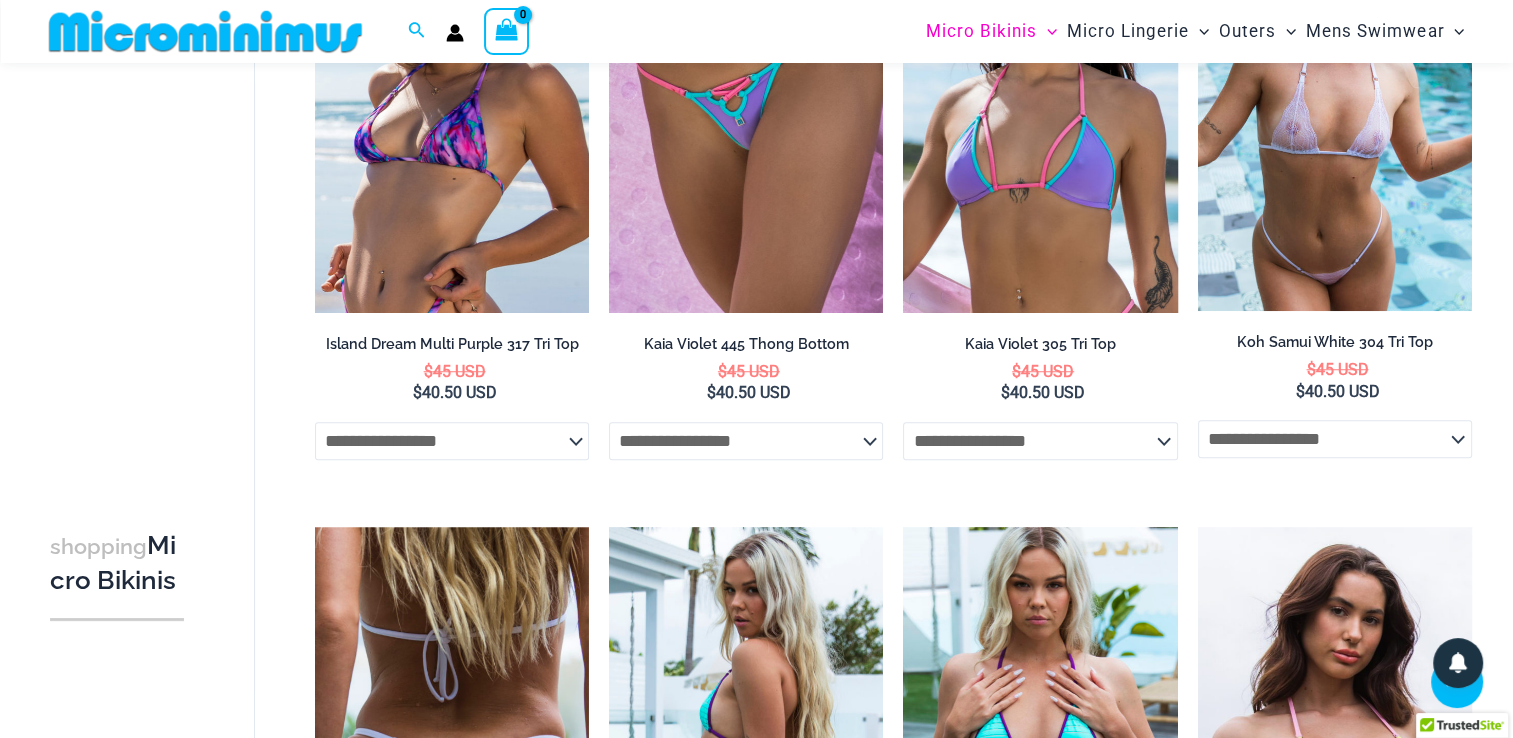 type on "**********" 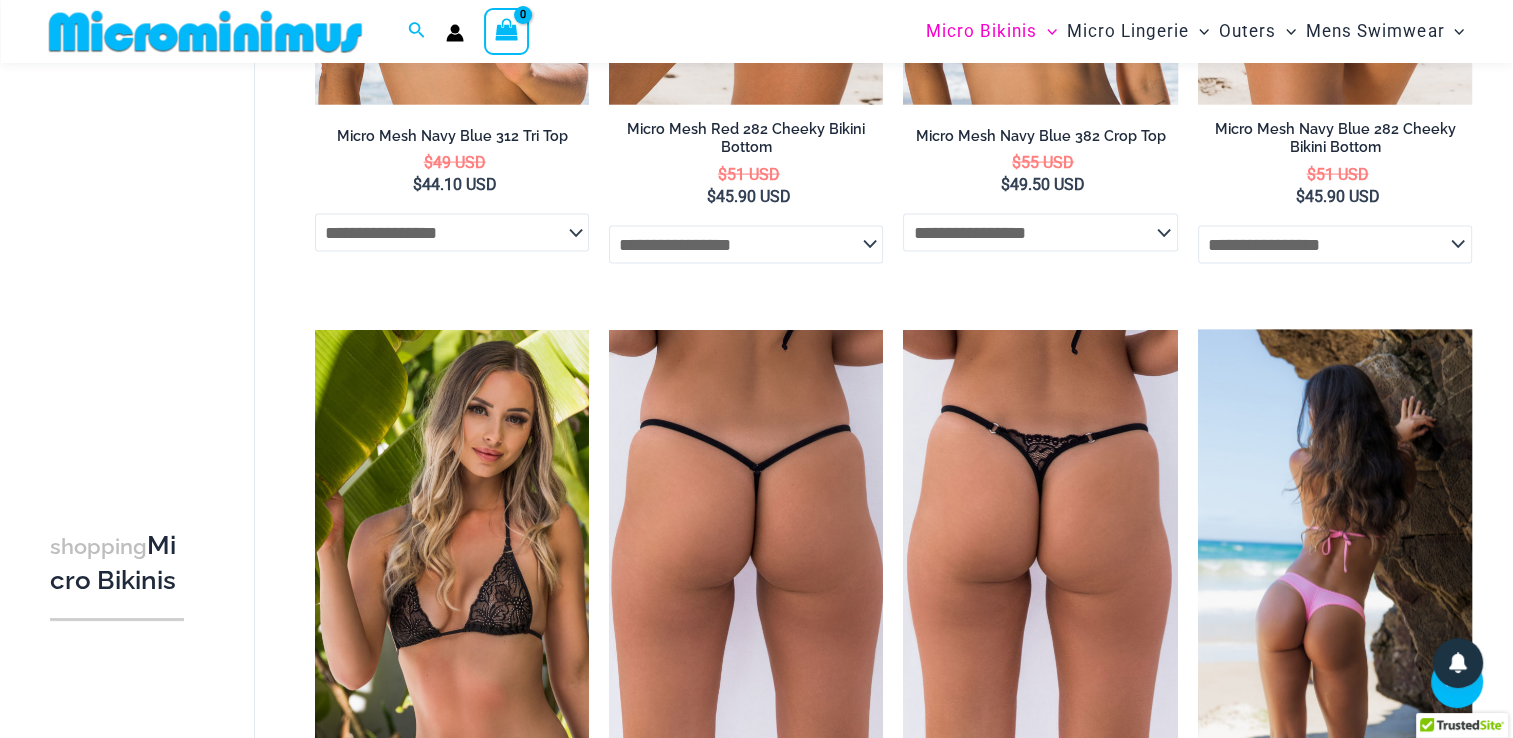 scroll, scrollTop: 4552, scrollLeft: 0, axis: vertical 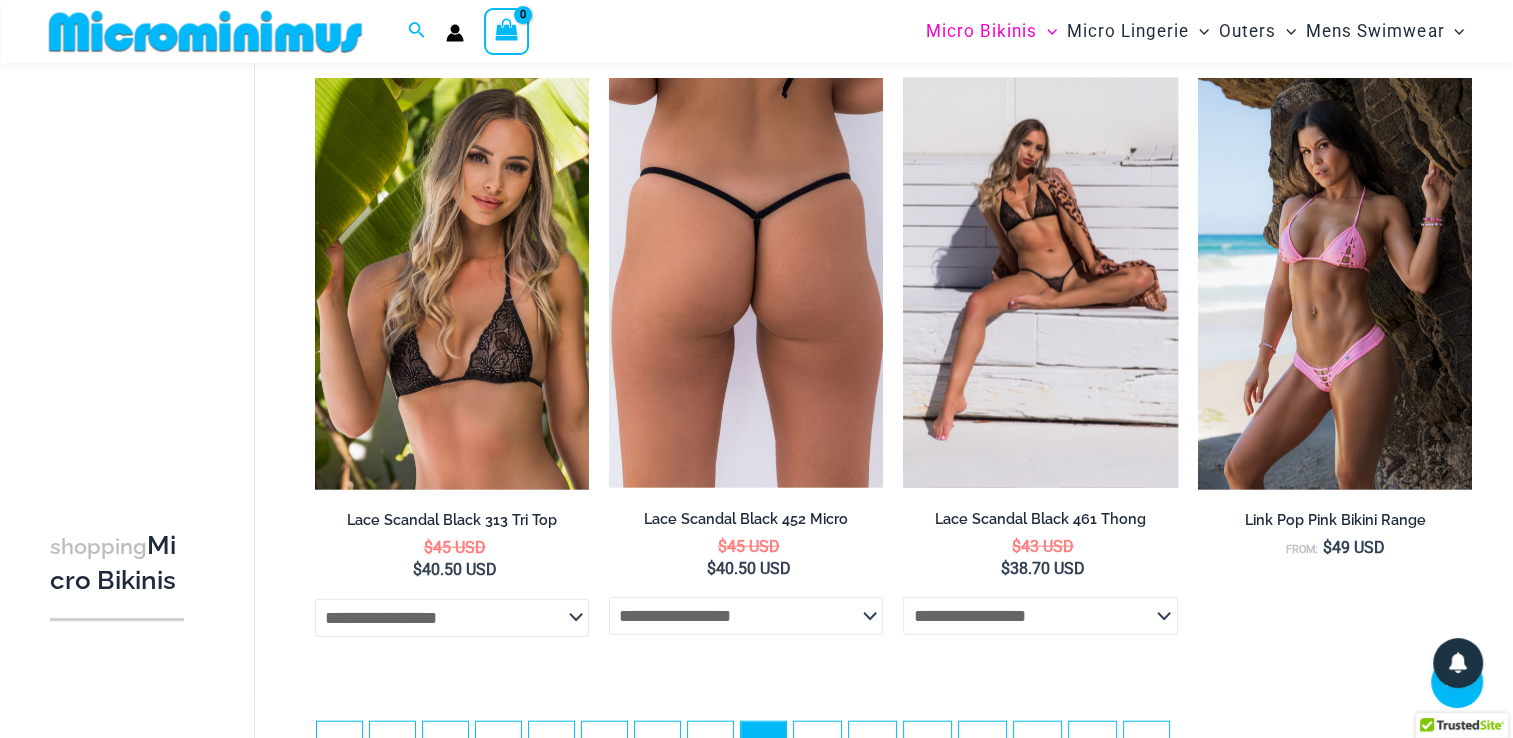 click at bounding box center [1040, 283] 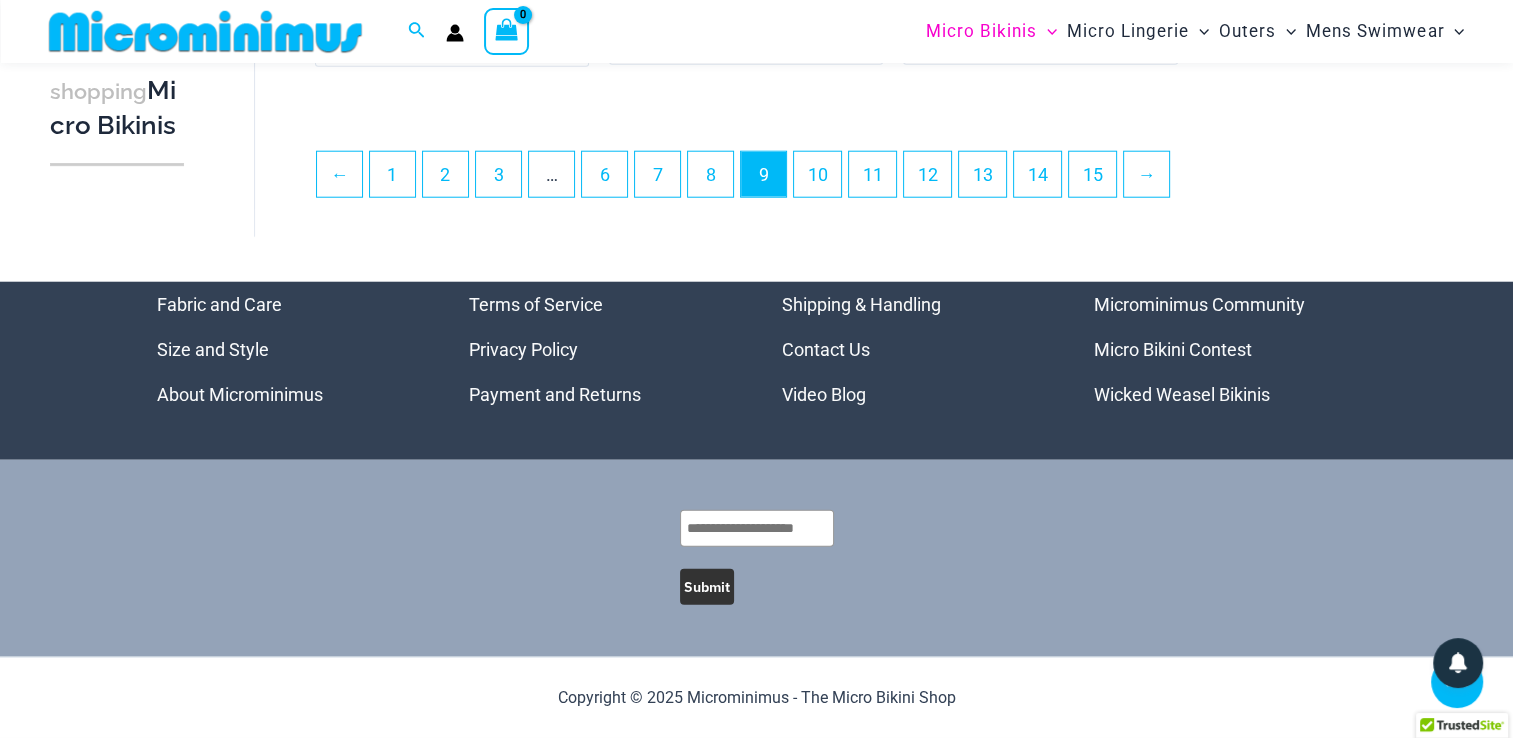 scroll, scrollTop: 5132, scrollLeft: 0, axis: vertical 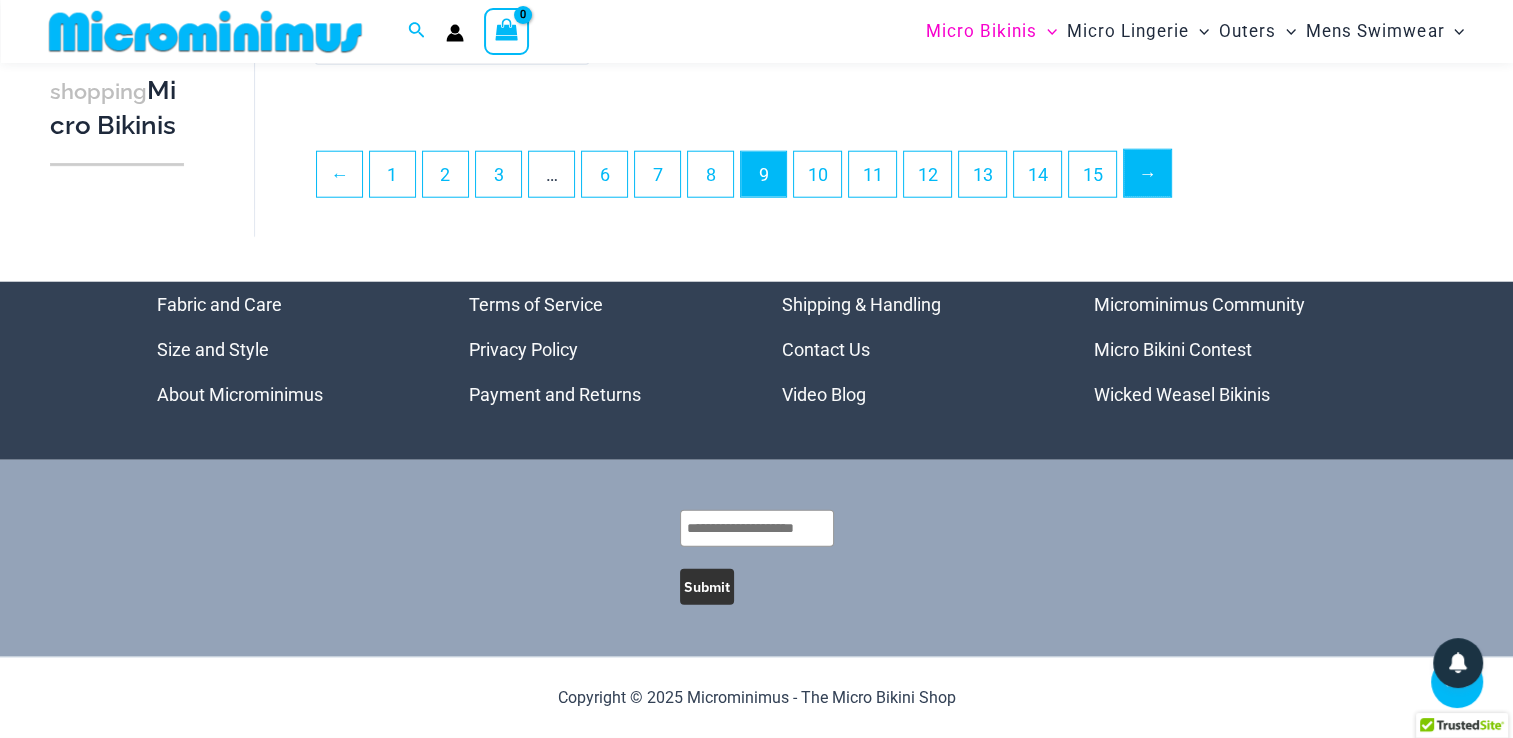 click on "→" at bounding box center (1147, 173) 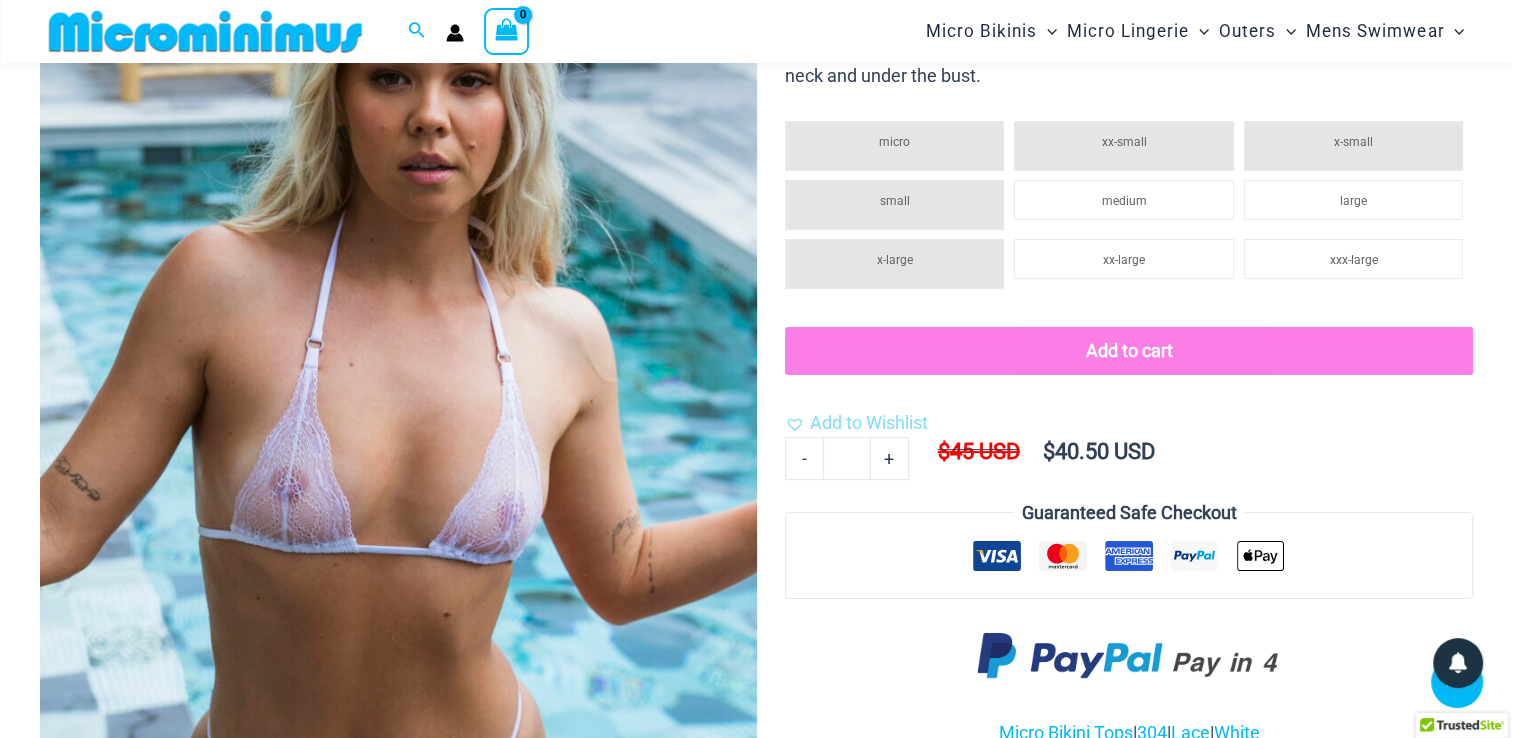 scroll, scrollTop: 586, scrollLeft: 0, axis: vertical 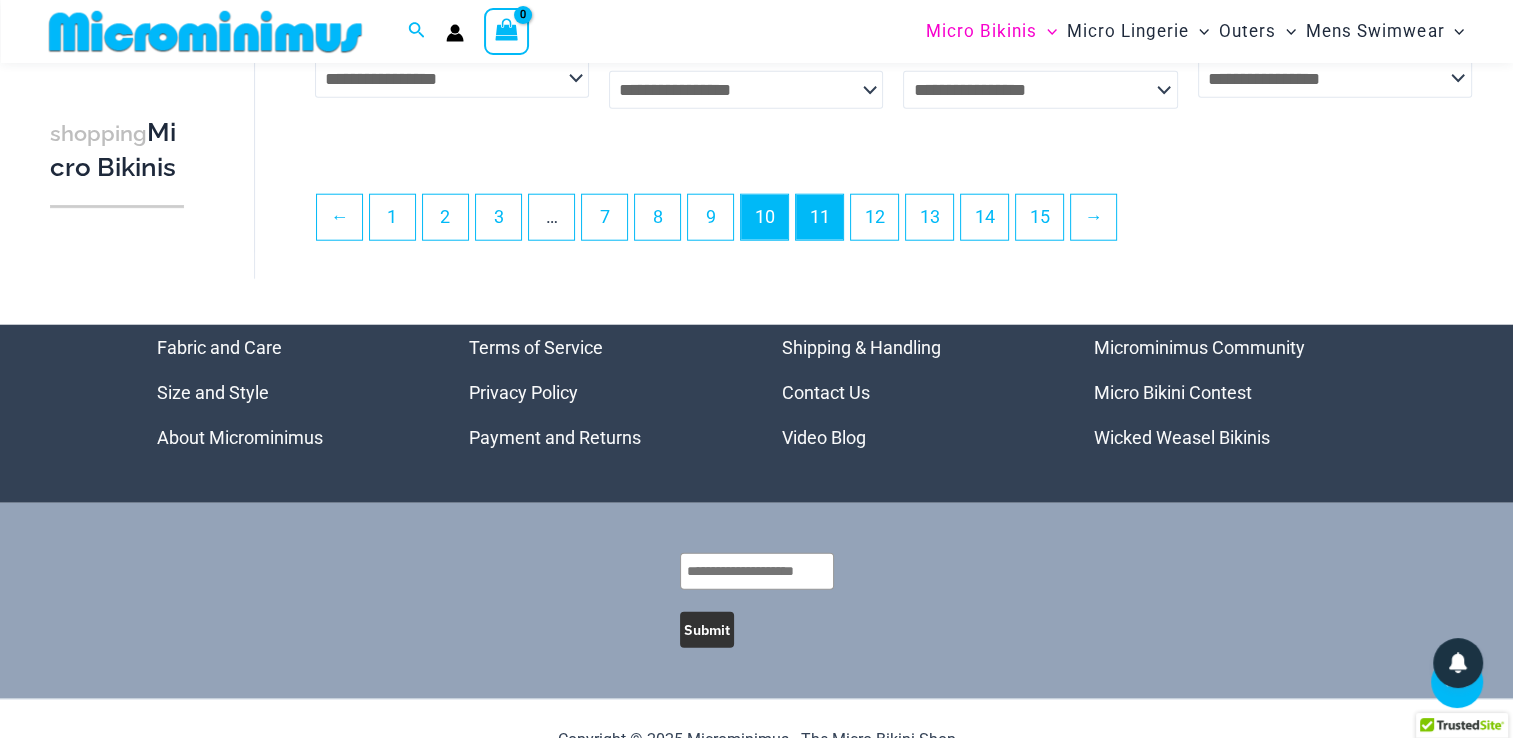 type on "**********" 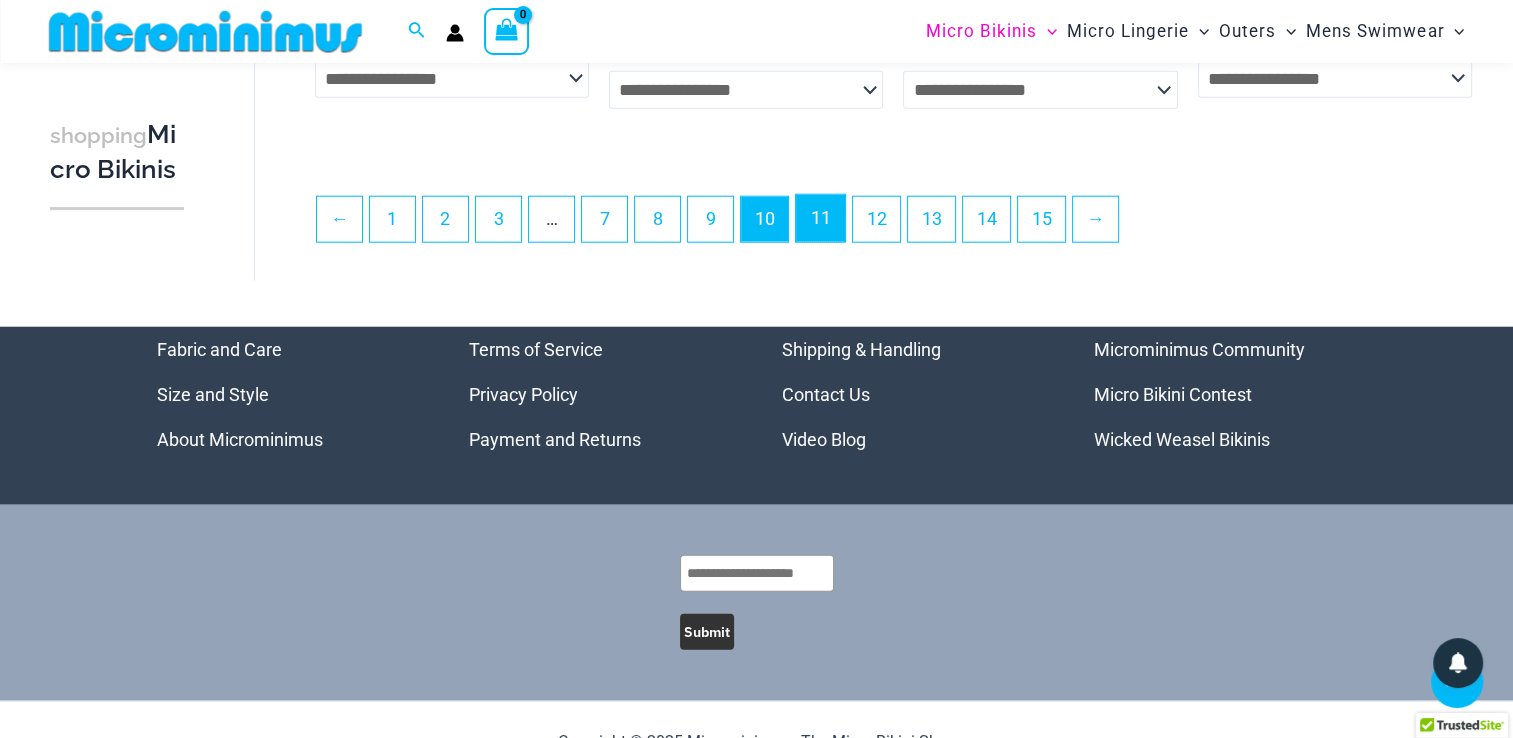 click on "11" at bounding box center (820, 218) 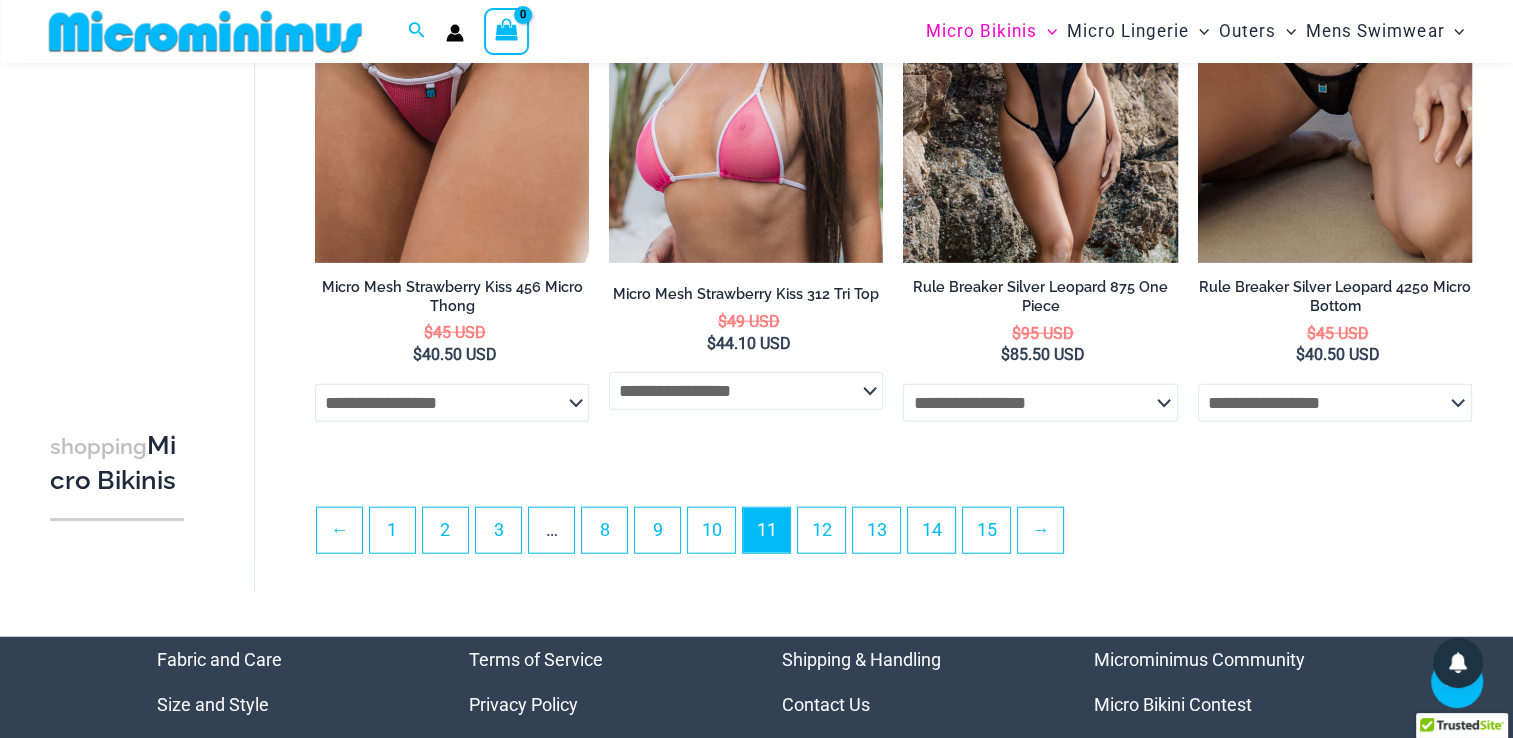scroll, scrollTop: 5164, scrollLeft: 0, axis: vertical 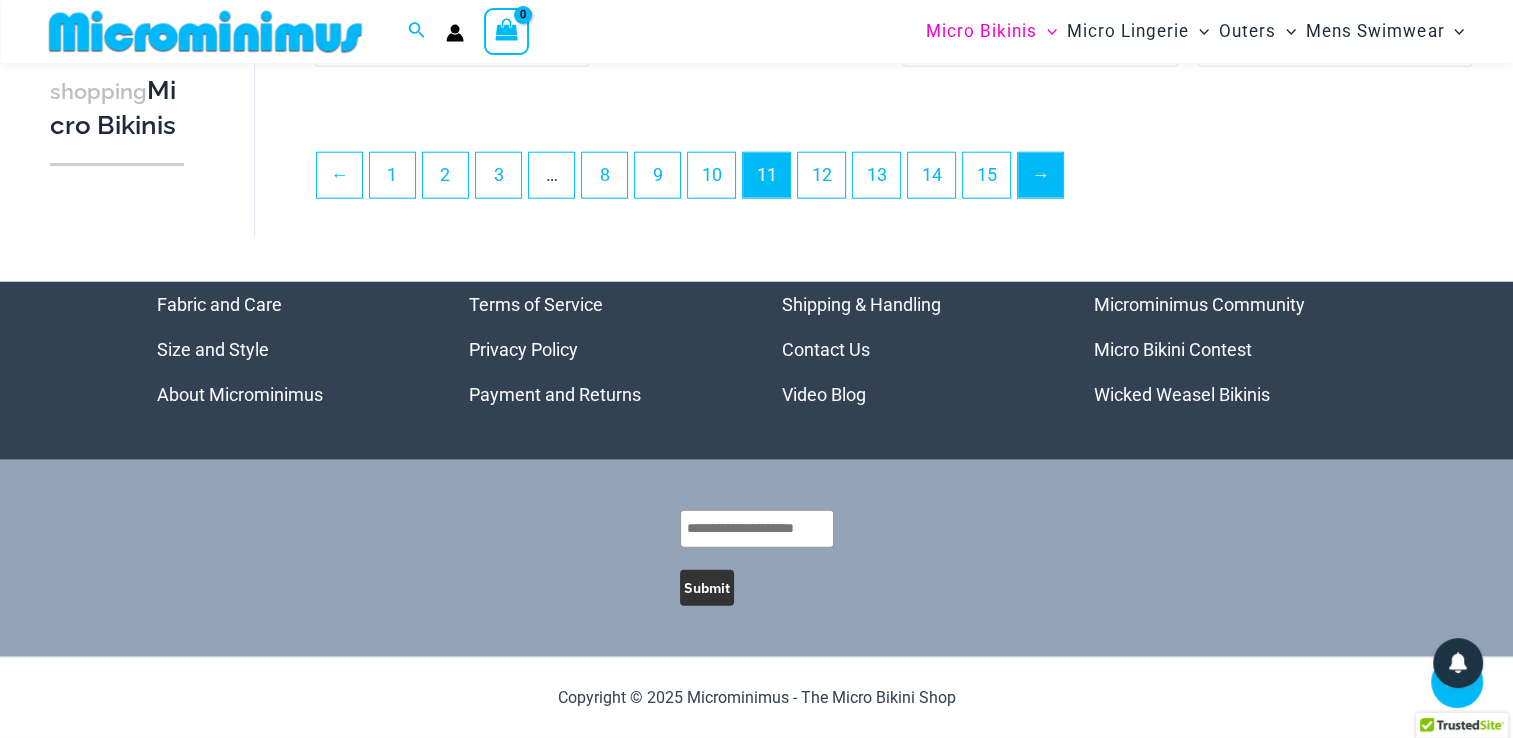type on "**********" 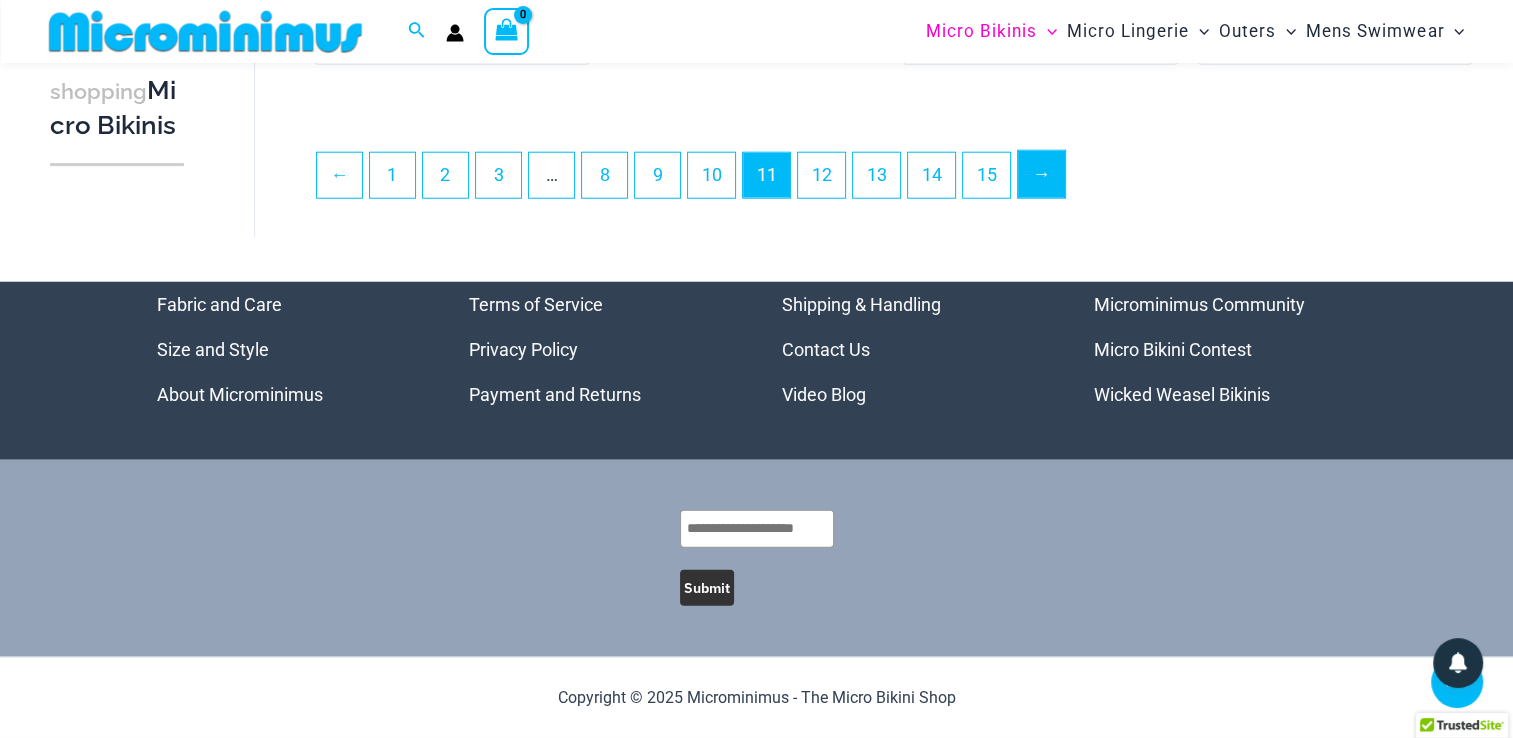 click on "→" at bounding box center (1041, 174) 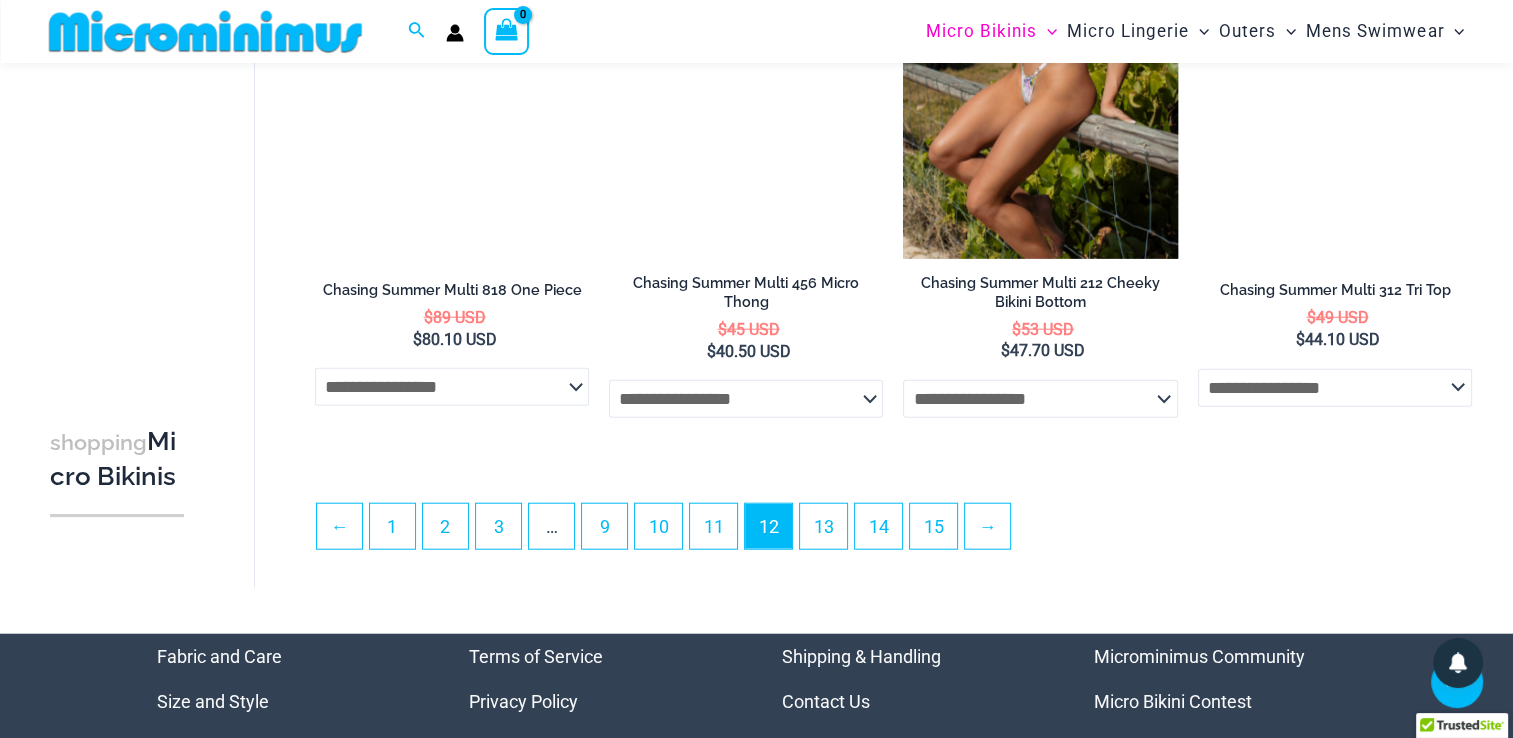 scroll, scrollTop: 5139, scrollLeft: 0, axis: vertical 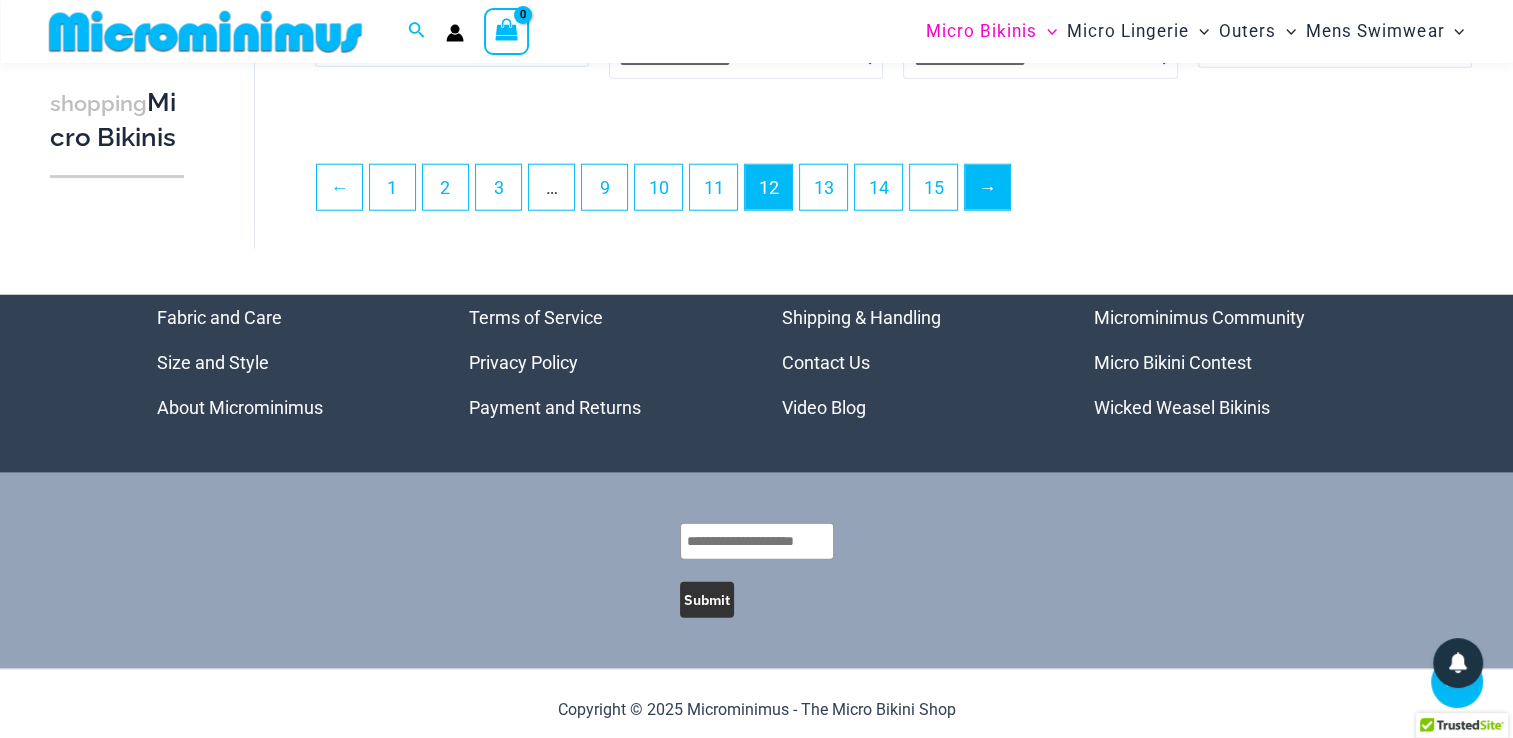 type on "**********" 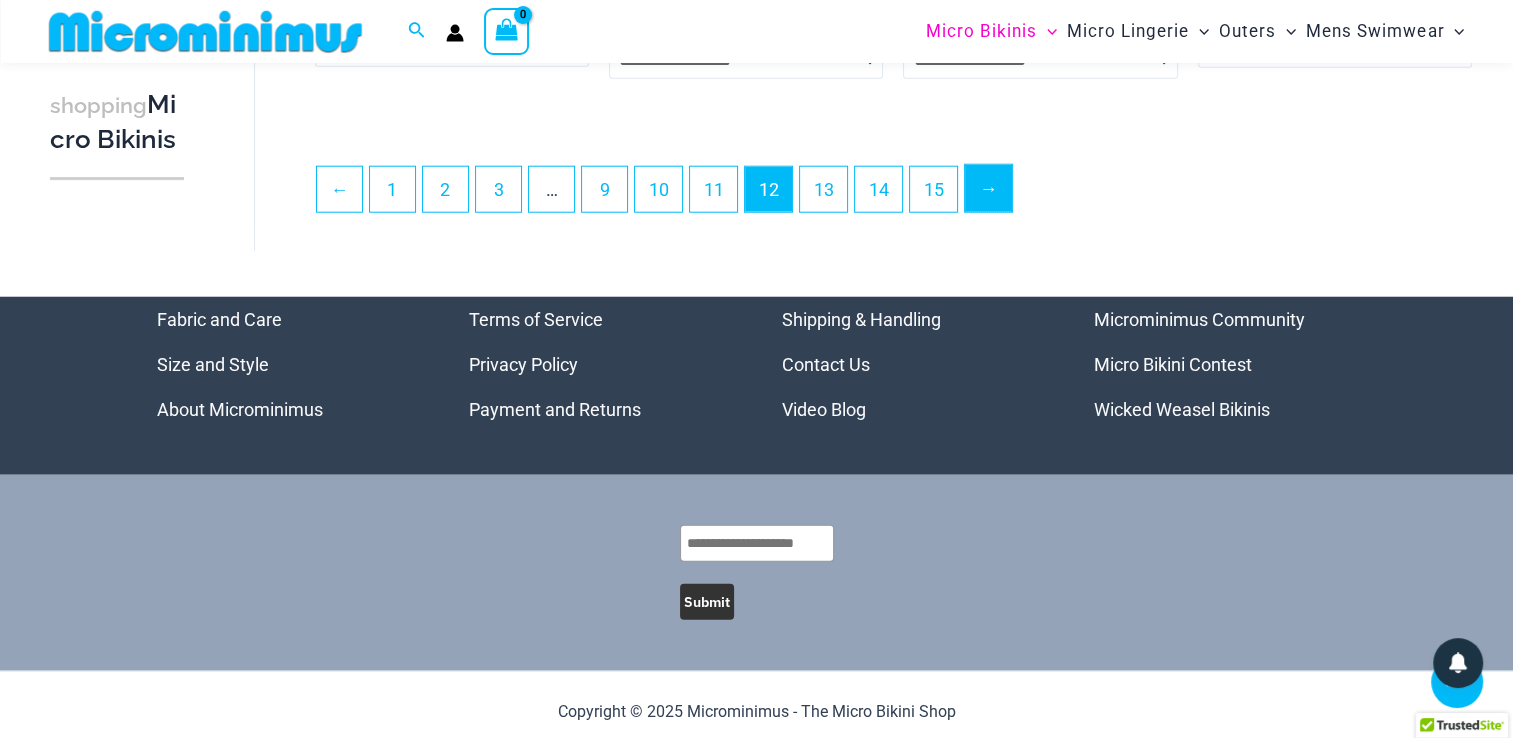 click on "→" at bounding box center [988, 188] 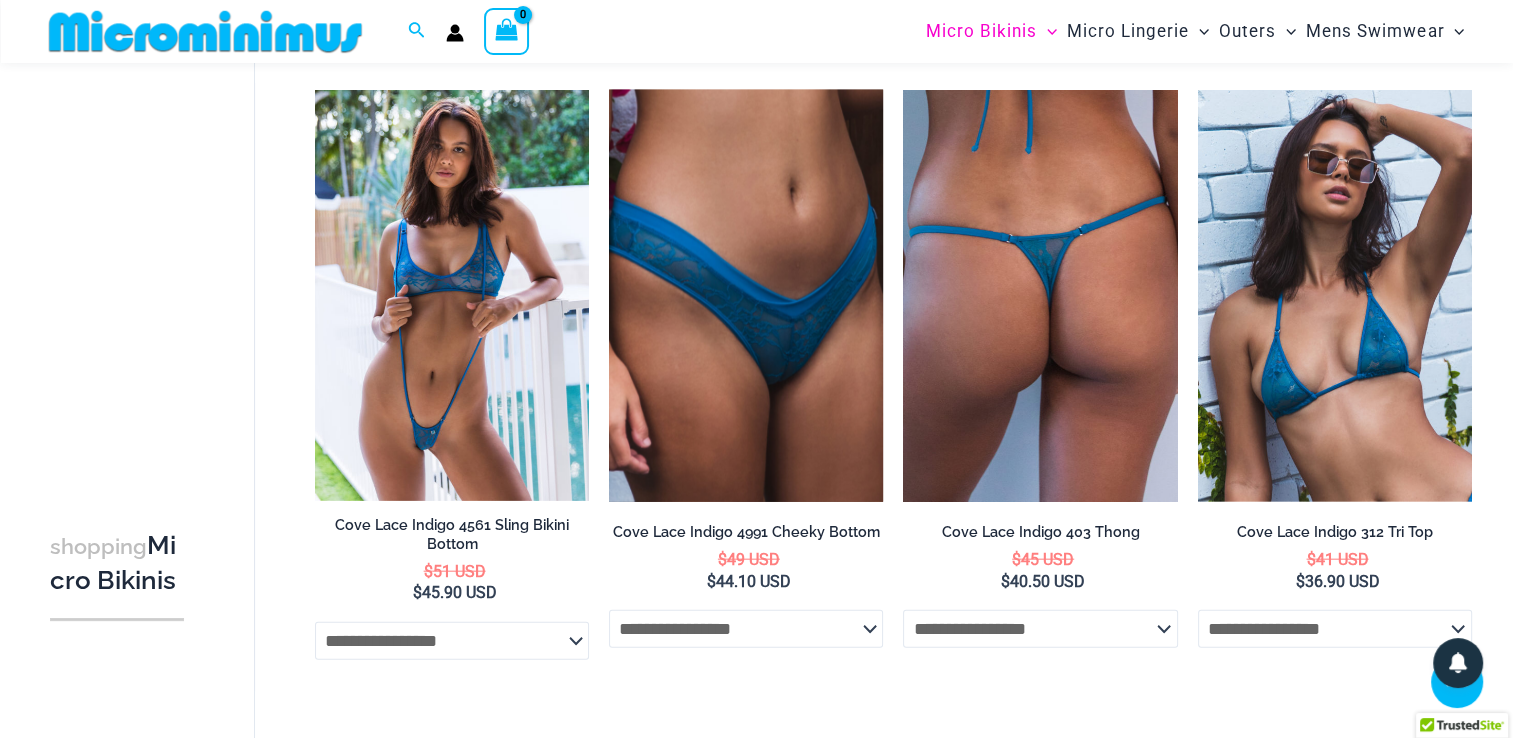 scroll, scrollTop: 4985, scrollLeft: 0, axis: vertical 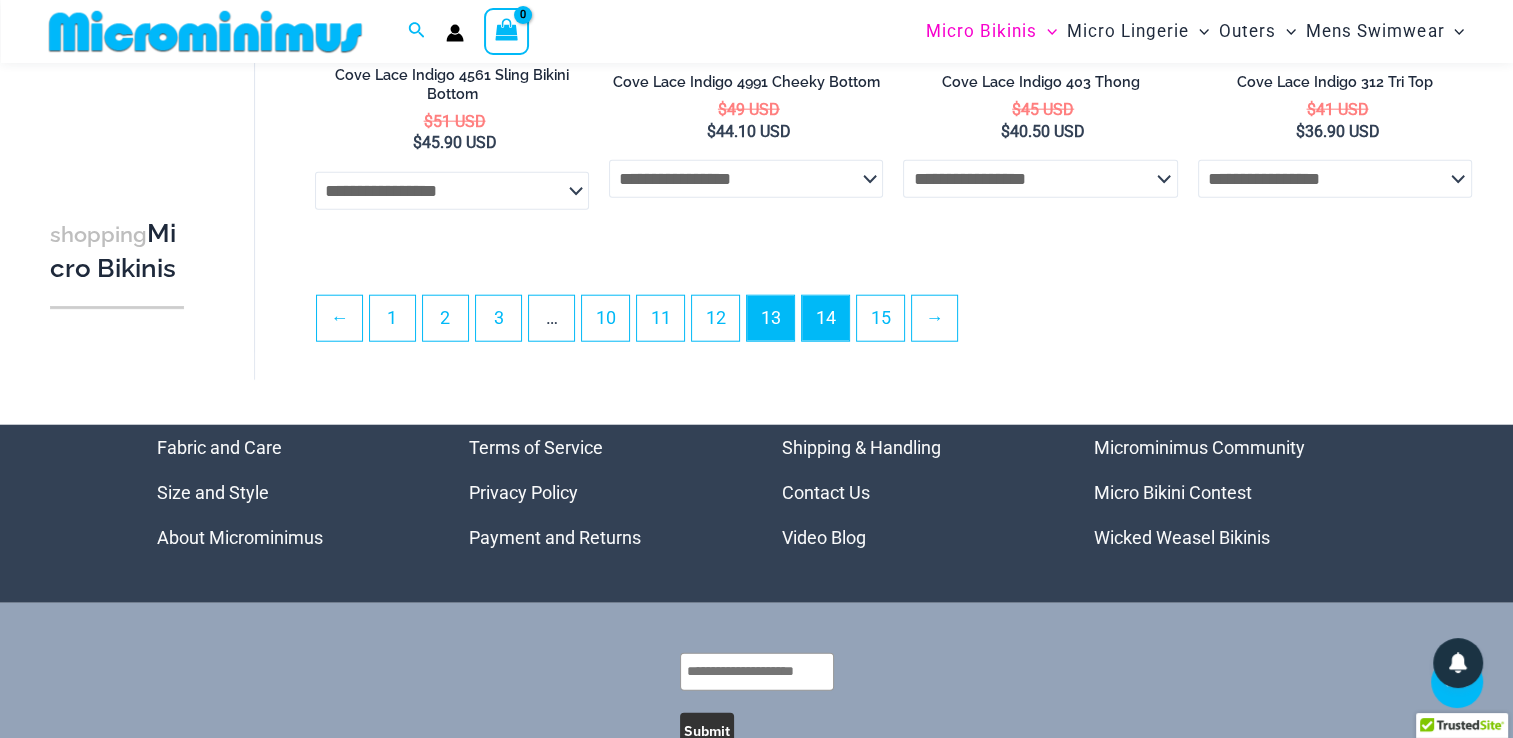 type on "**********" 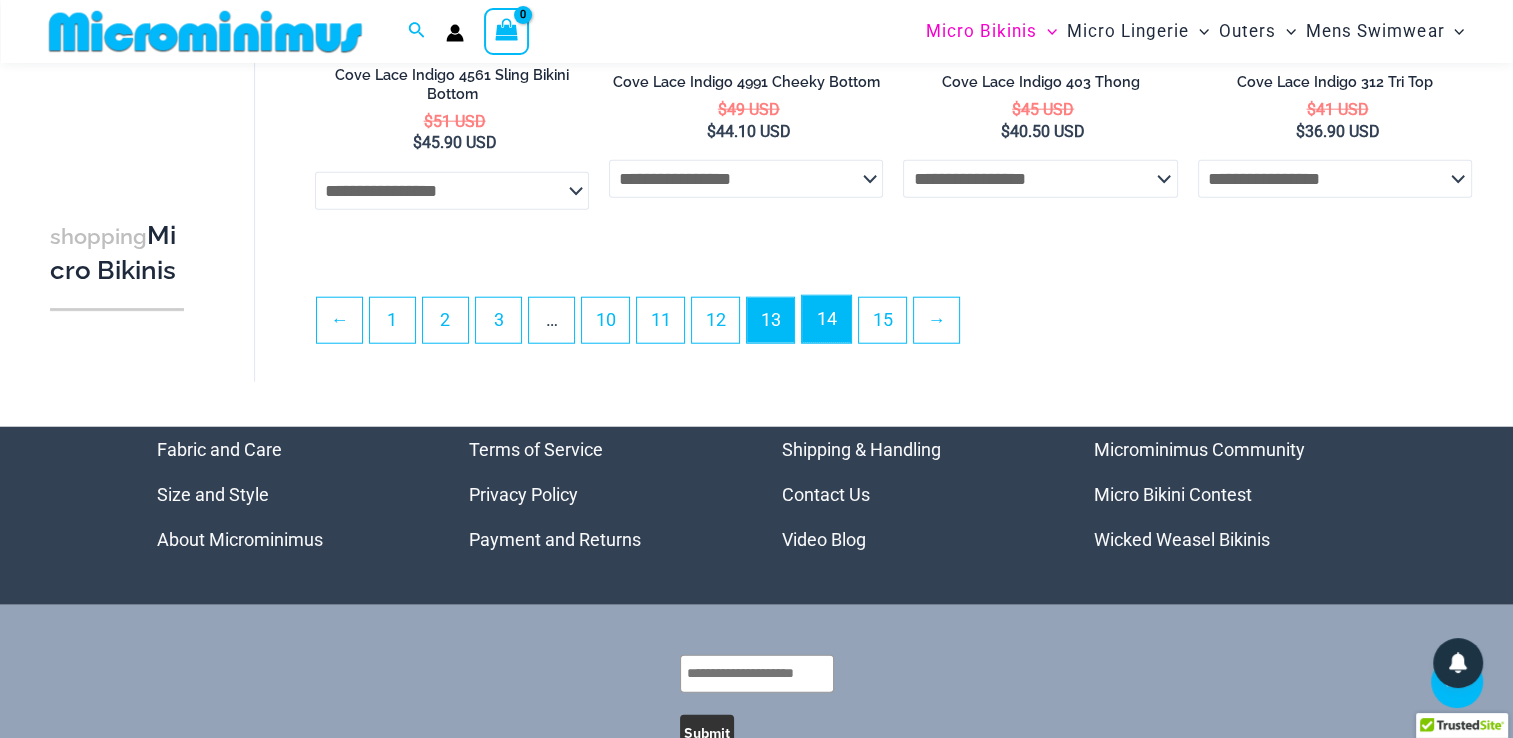 click on "14" at bounding box center (826, 319) 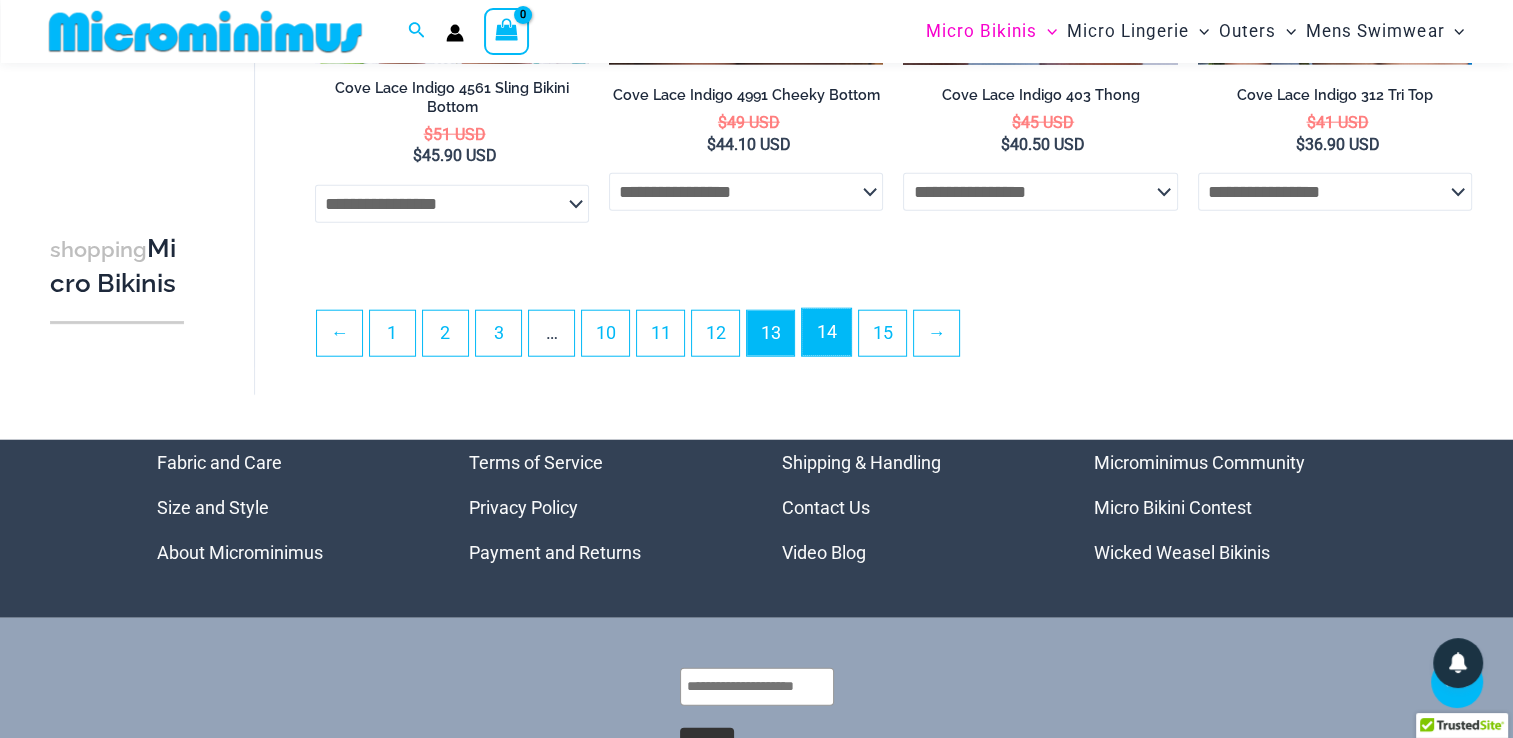 scroll, scrollTop: 4941, scrollLeft: 0, axis: vertical 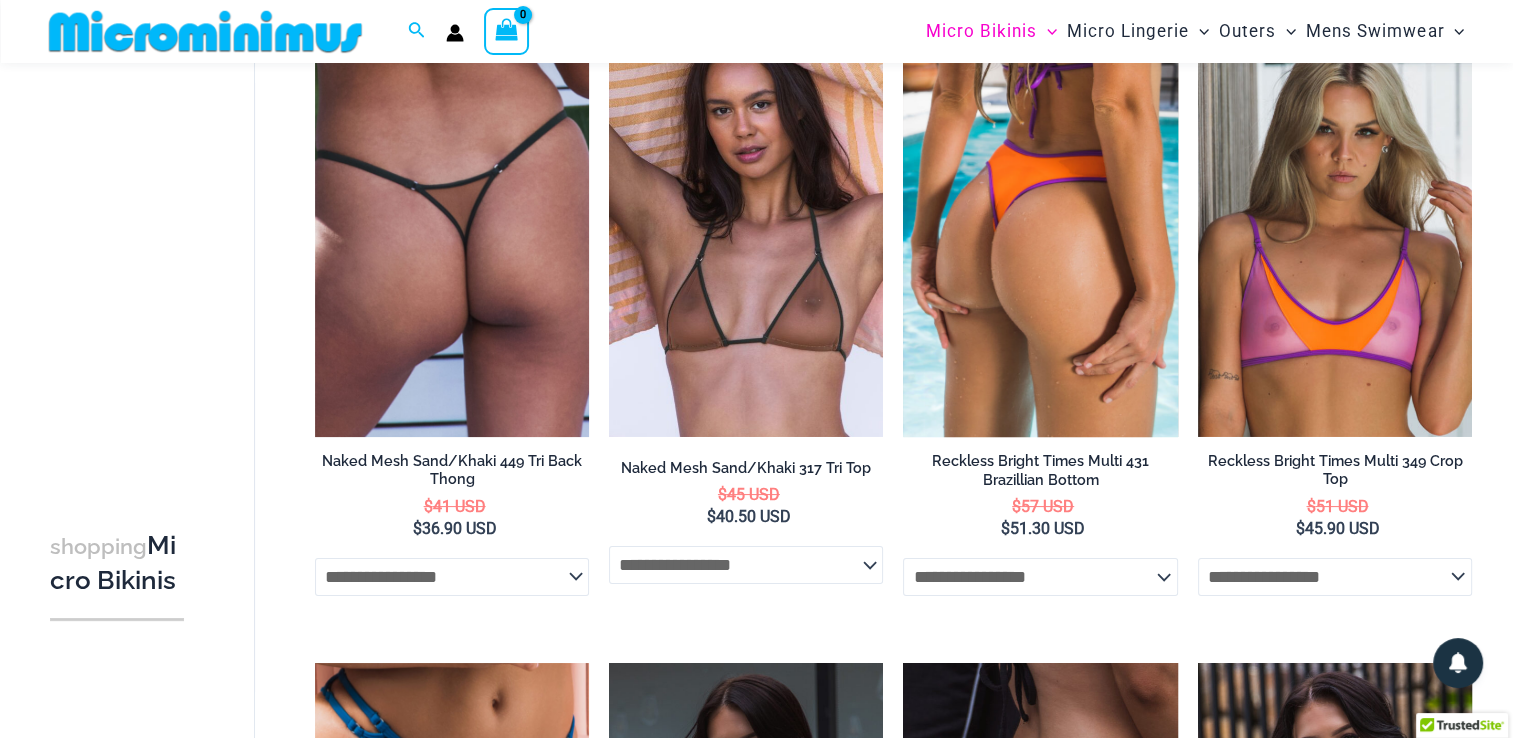 type on "**********" 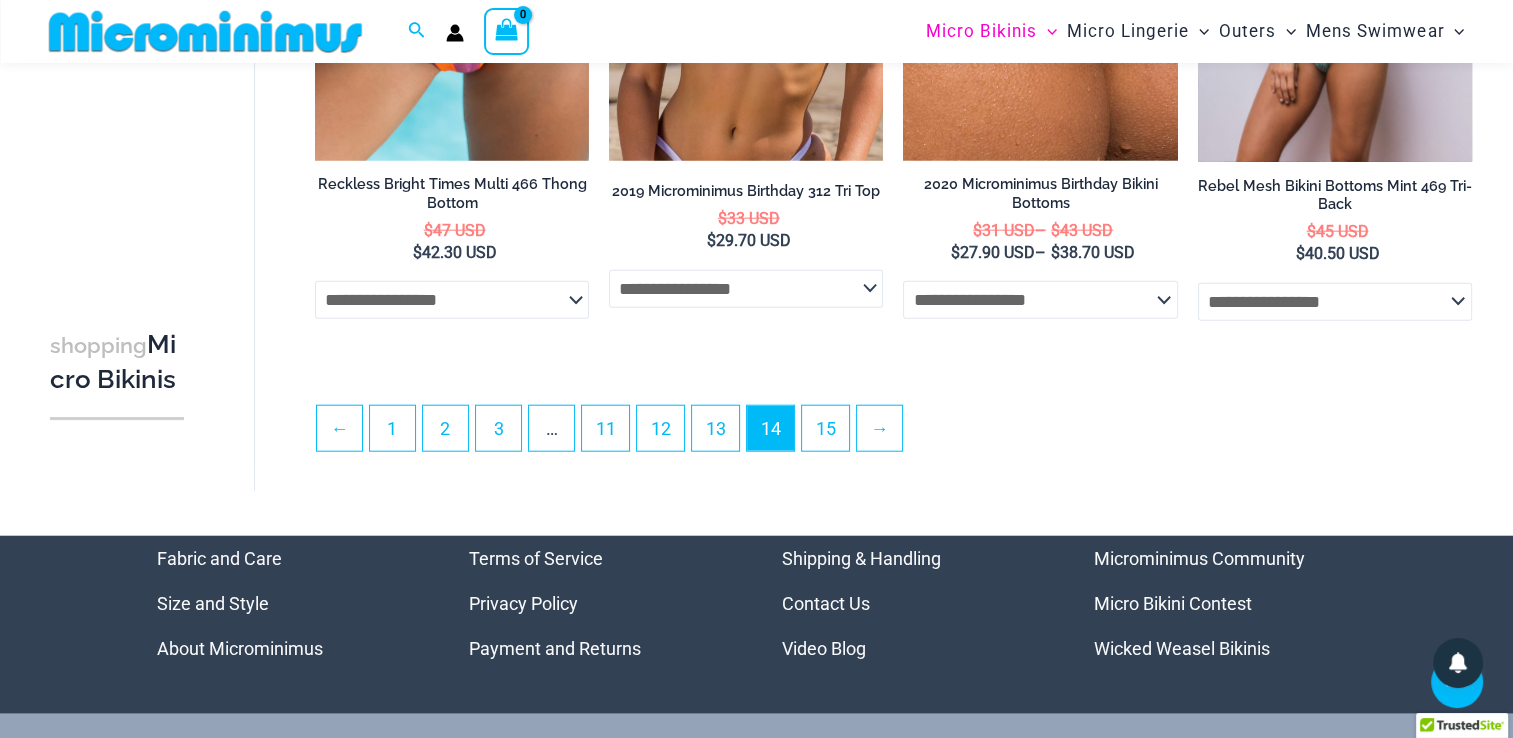 scroll, scrollTop: 4966, scrollLeft: 0, axis: vertical 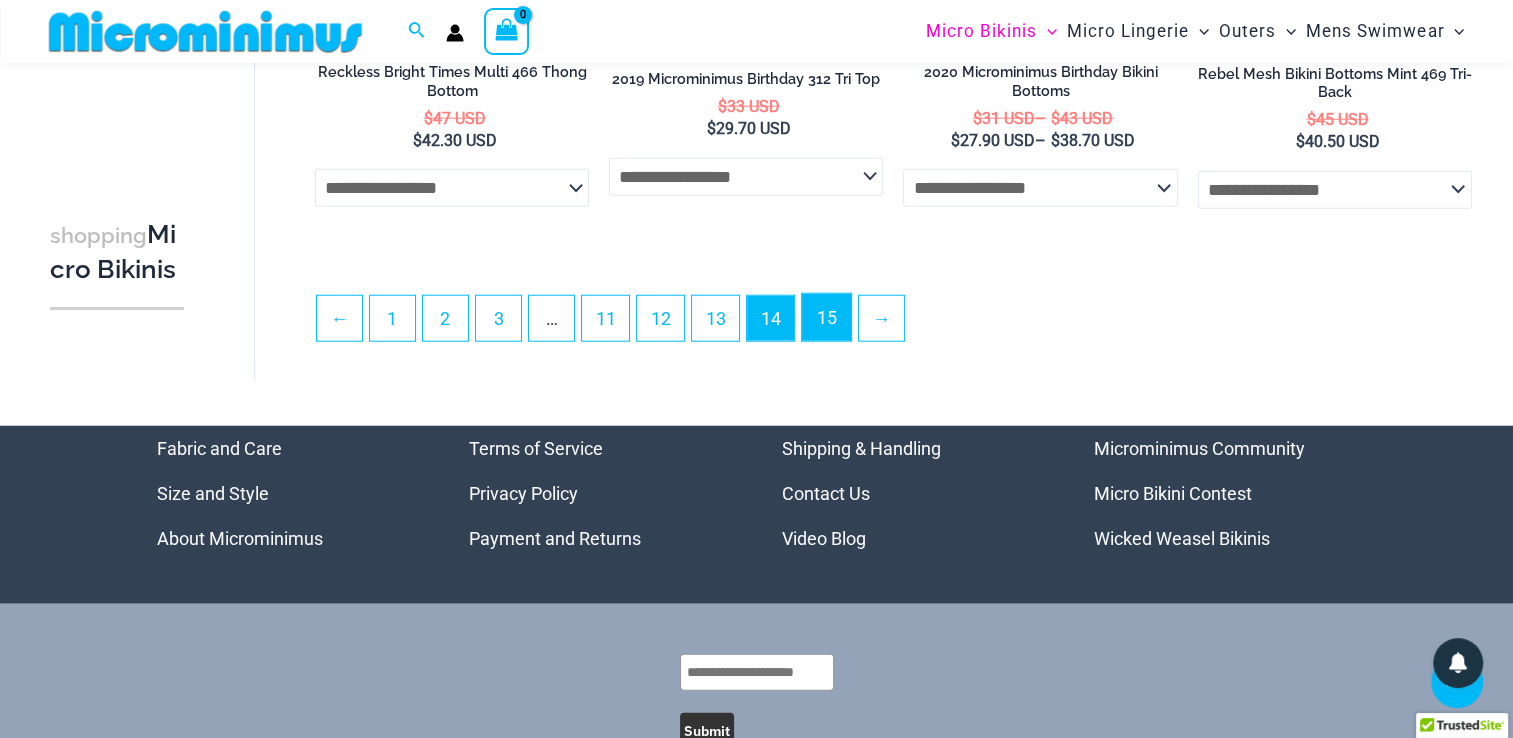 click on "15" at bounding box center (826, 317) 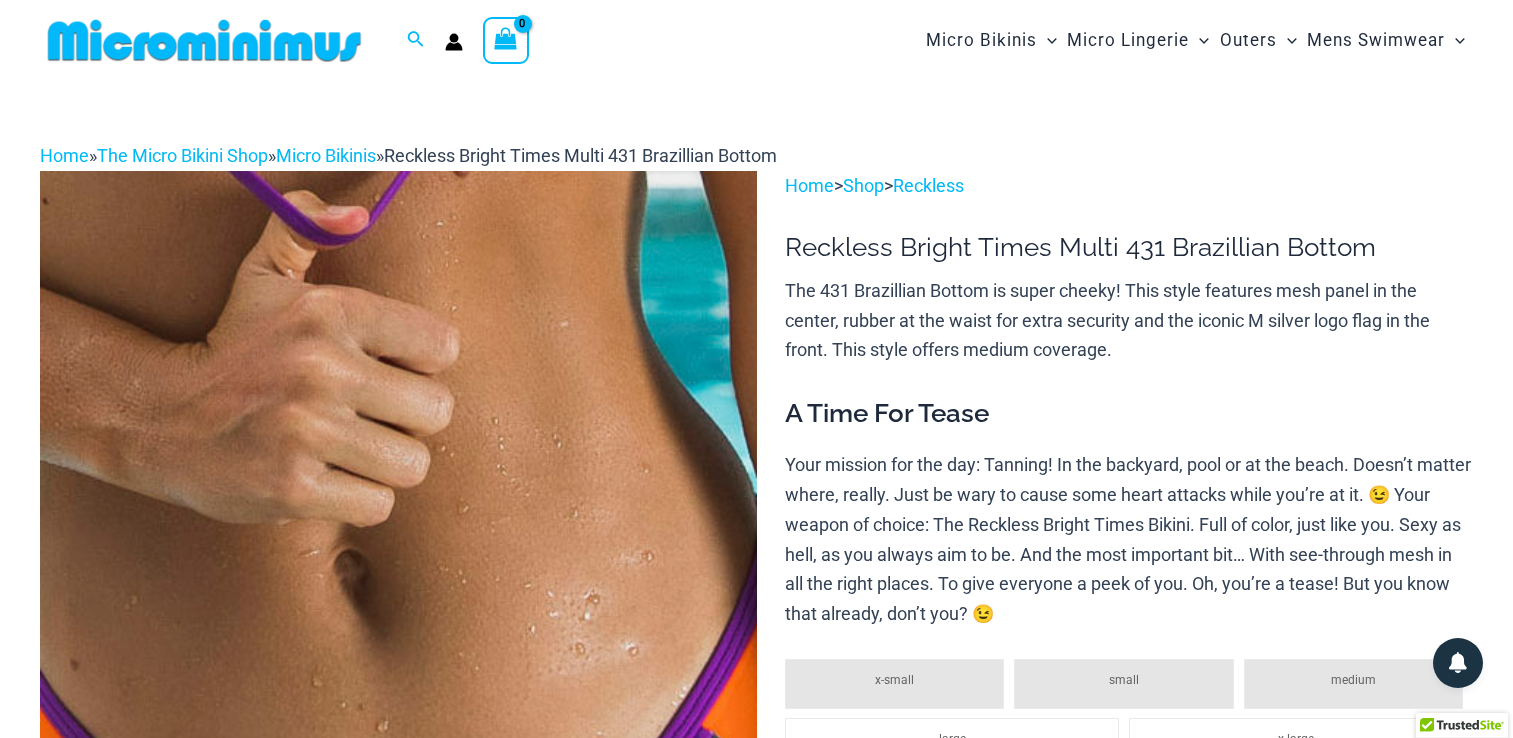 scroll, scrollTop: 0, scrollLeft: 0, axis: both 